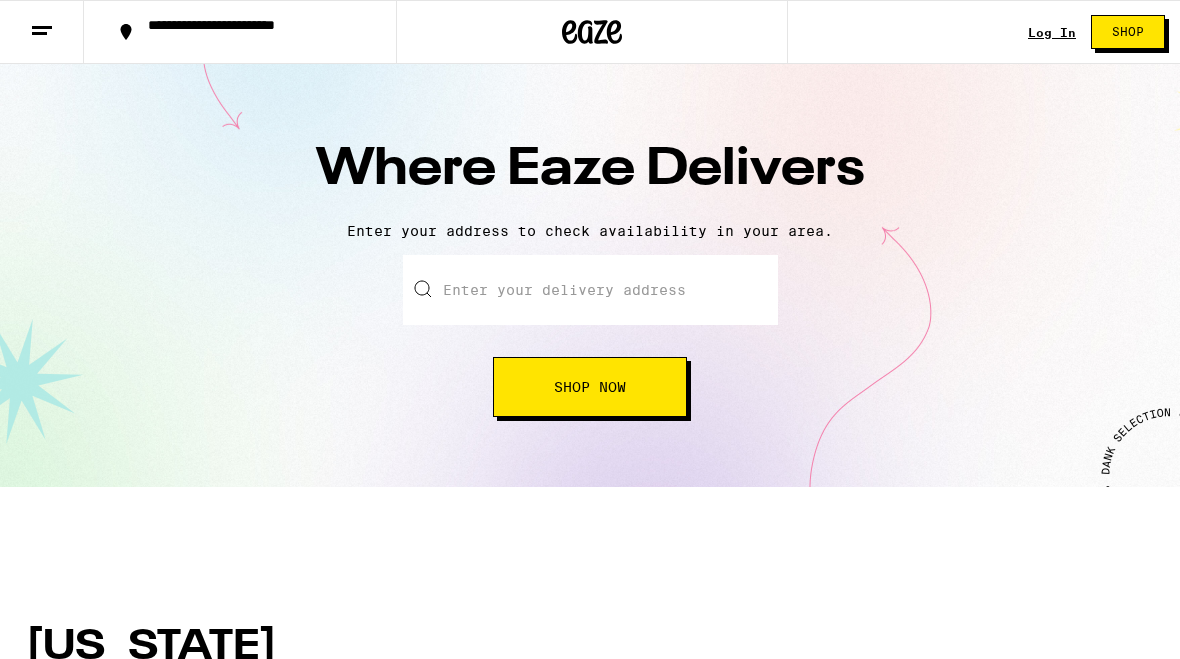 scroll, scrollTop: 0, scrollLeft: 0, axis: both 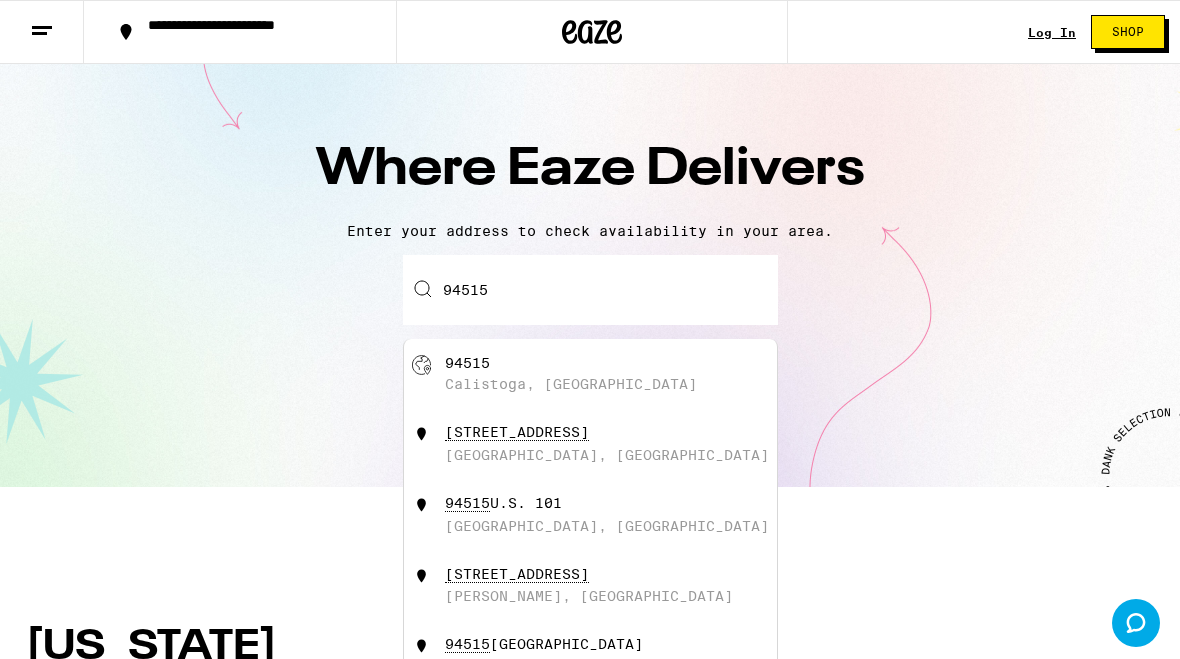 click on "94515 Calistoga, [GEOGRAPHIC_DATA]" at bounding box center [623, 374] 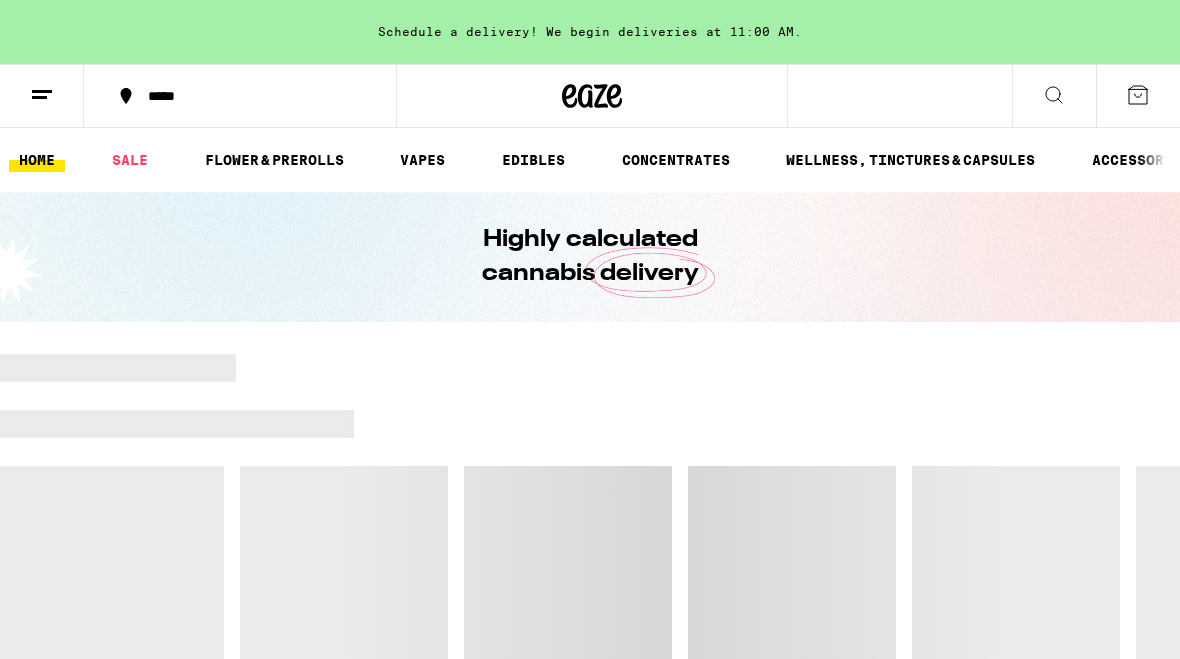 scroll, scrollTop: 0, scrollLeft: 0, axis: both 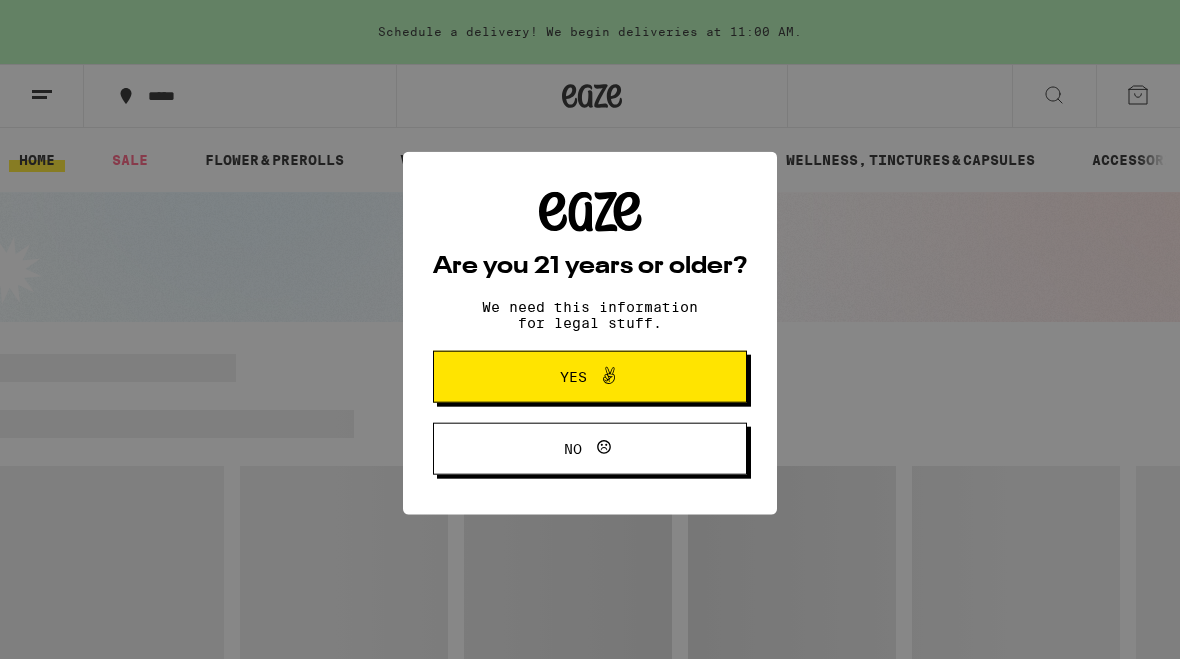 click on "Yes" at bounding box center [590, 373] 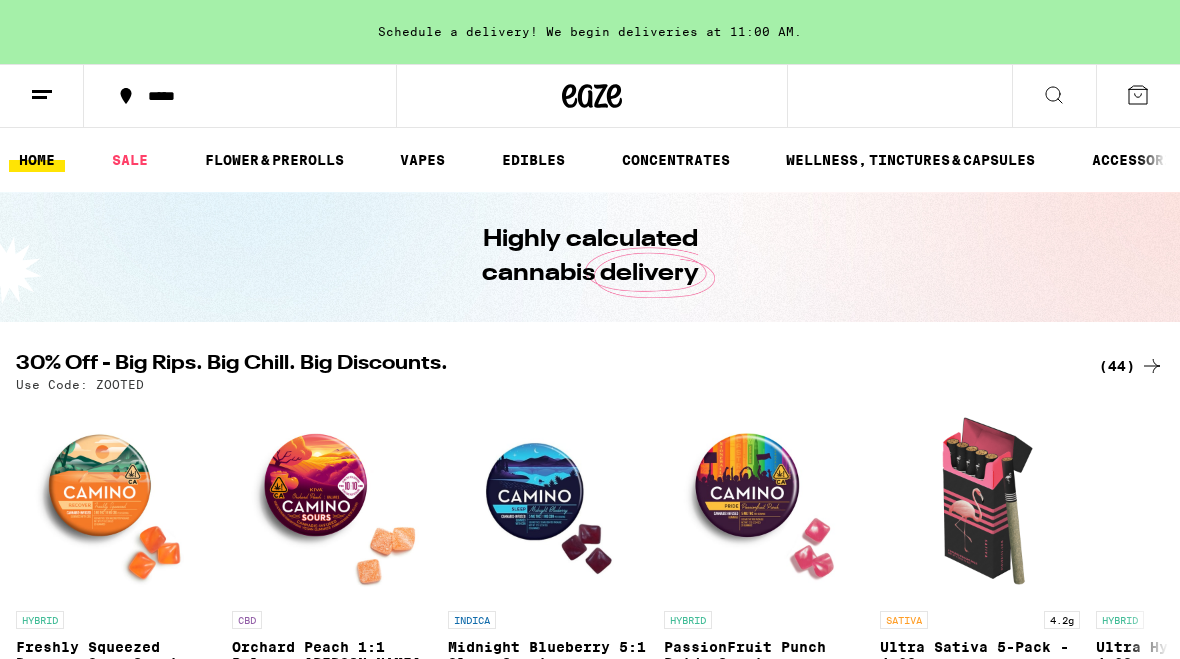 scroll, scrollTop: 0, scrollLeft: 0, axis: both 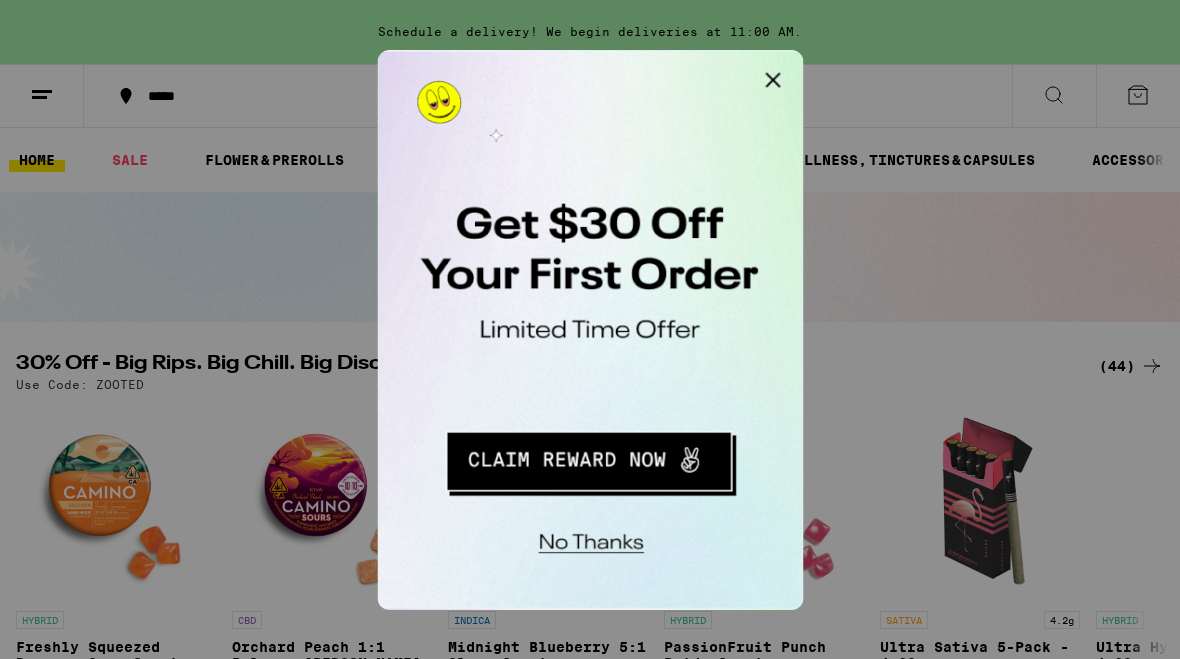 click at bounding box center [630, 70] 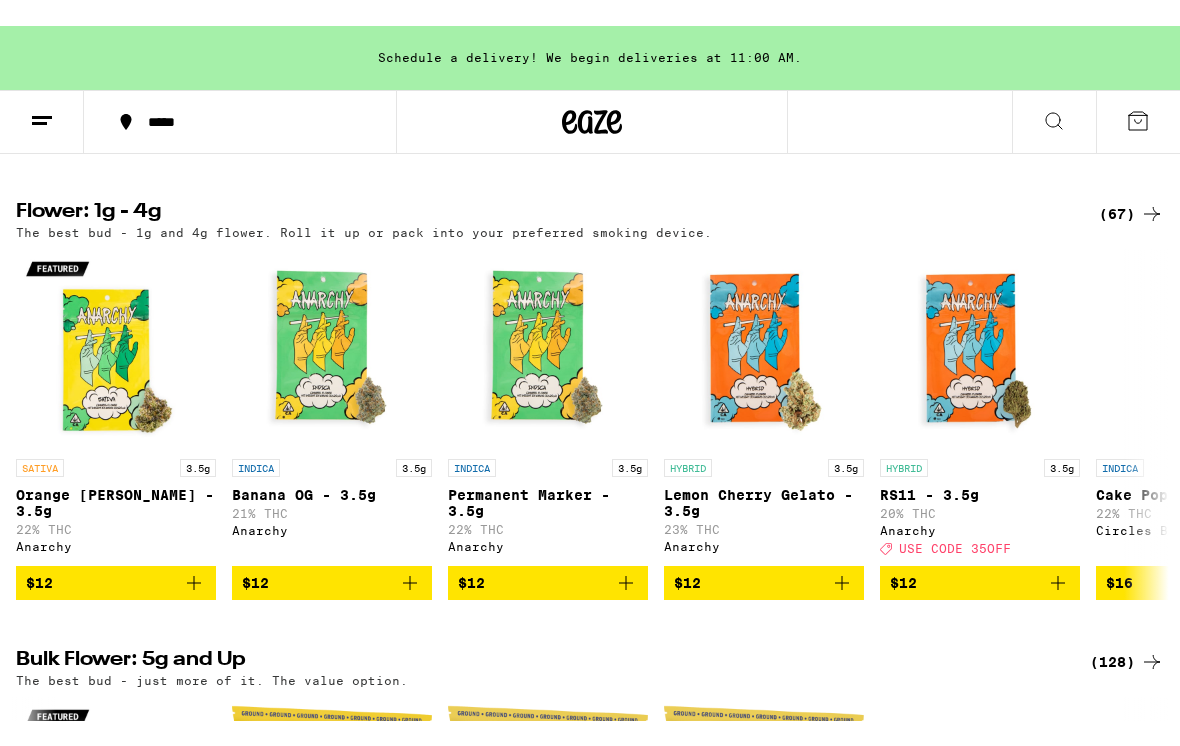 scroll, scrollTop: 591, scrollLeft: 0, axis: vertical 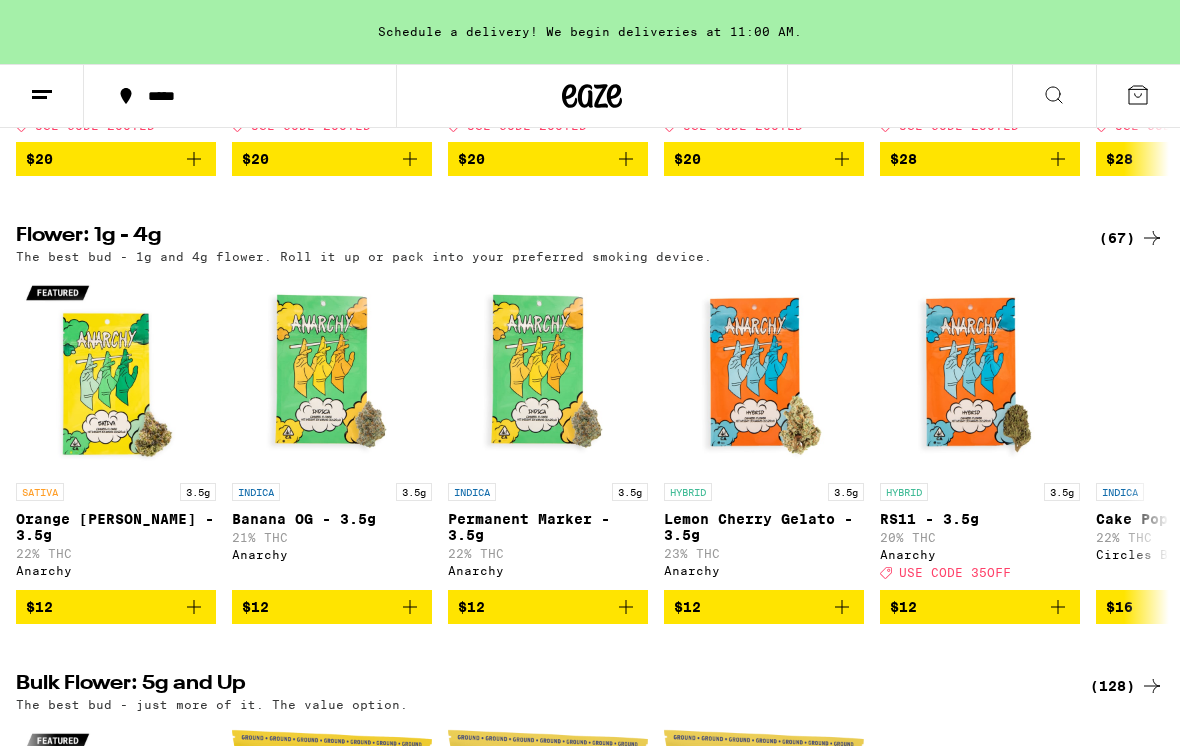 click on "(67)" at bounding box center (1131, 238) 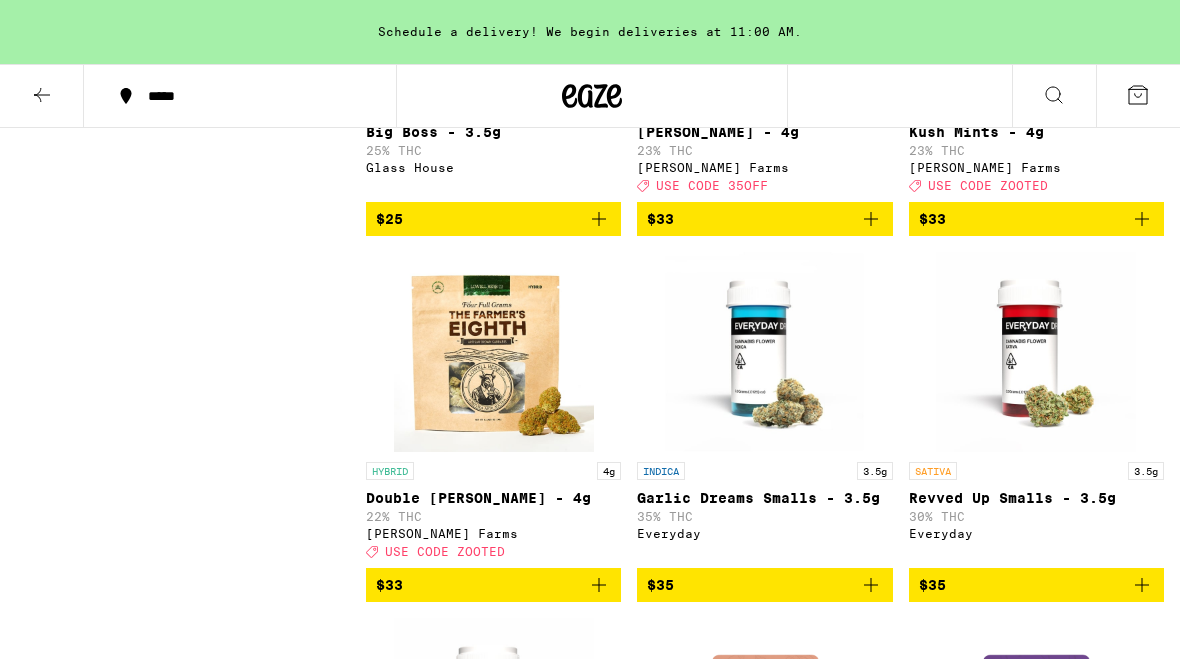 scroll, scrollTop: 3144, scrollLeft: 0, axis: vertical 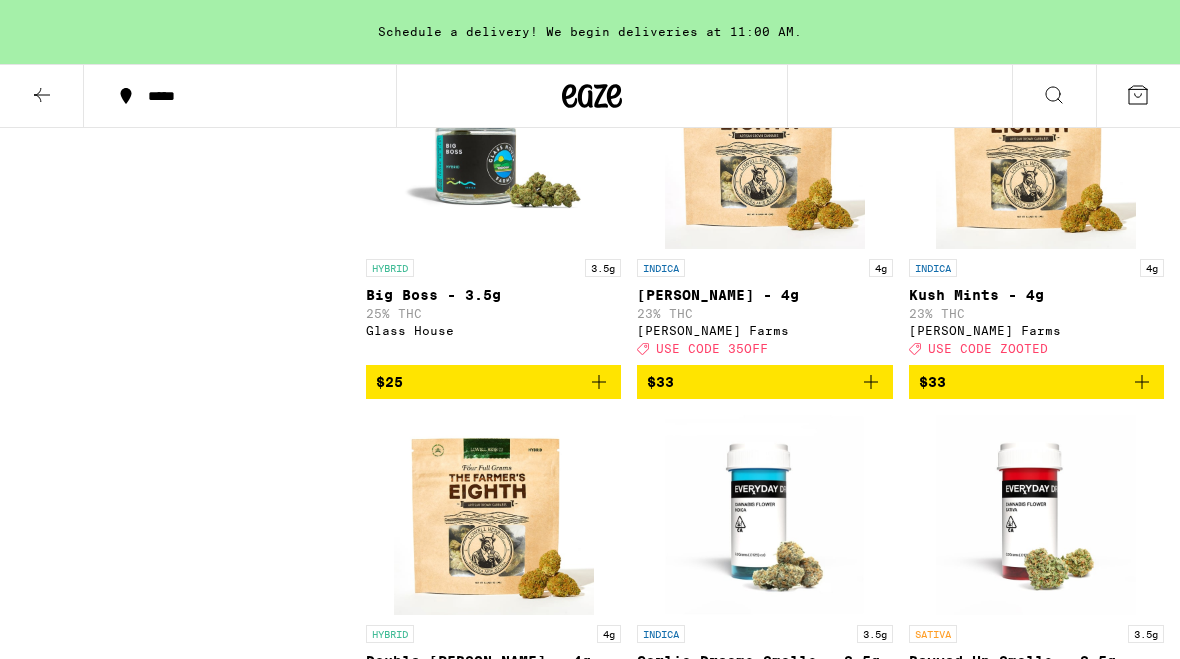 click on "*****" at bounding box center [240, 96] 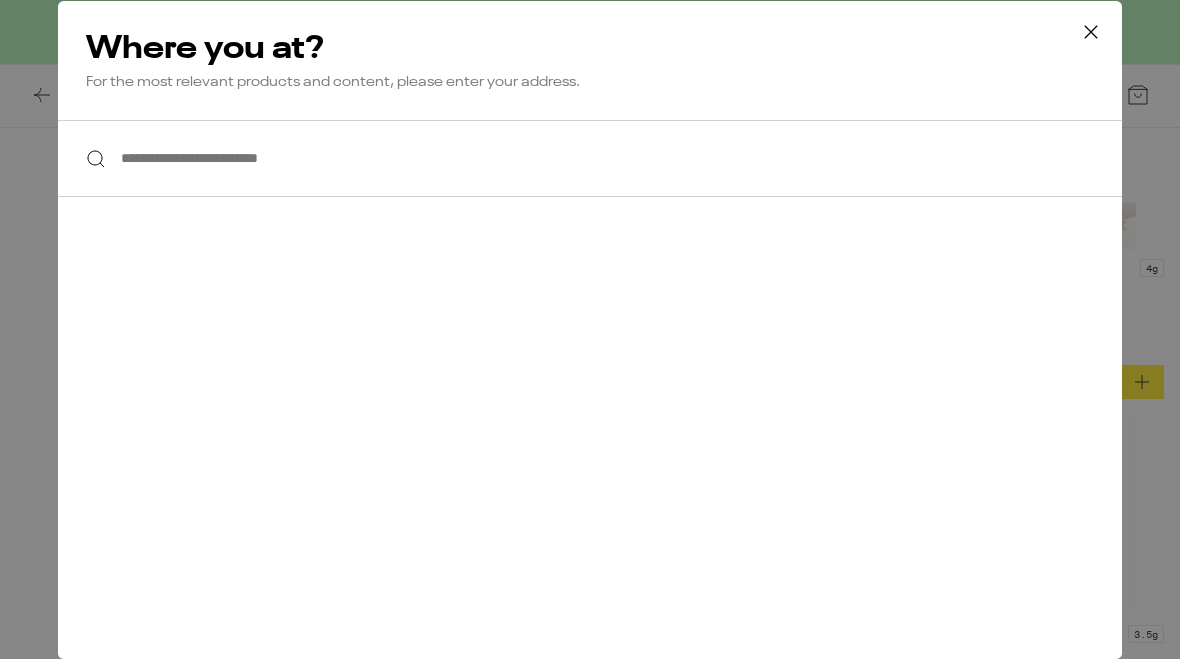 click at bounding box center (1091, 33) 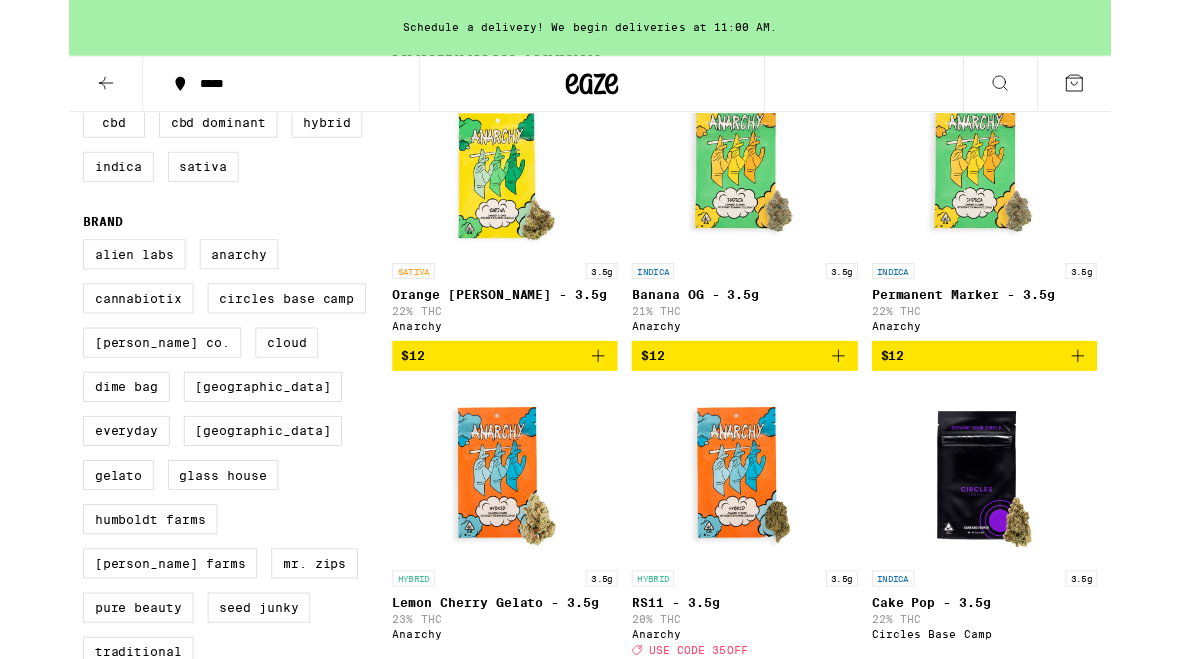 scroll, scrollTop: 411, scrollLeft: 0, axis: vertical 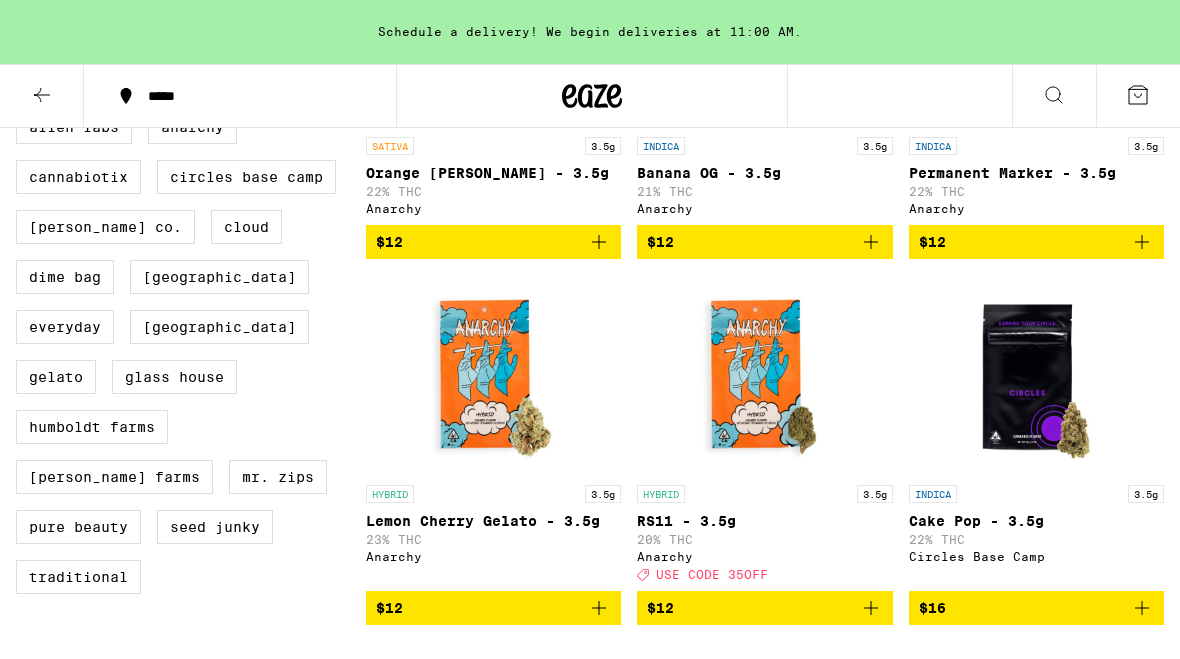 click at bounding box center (1036, 375) 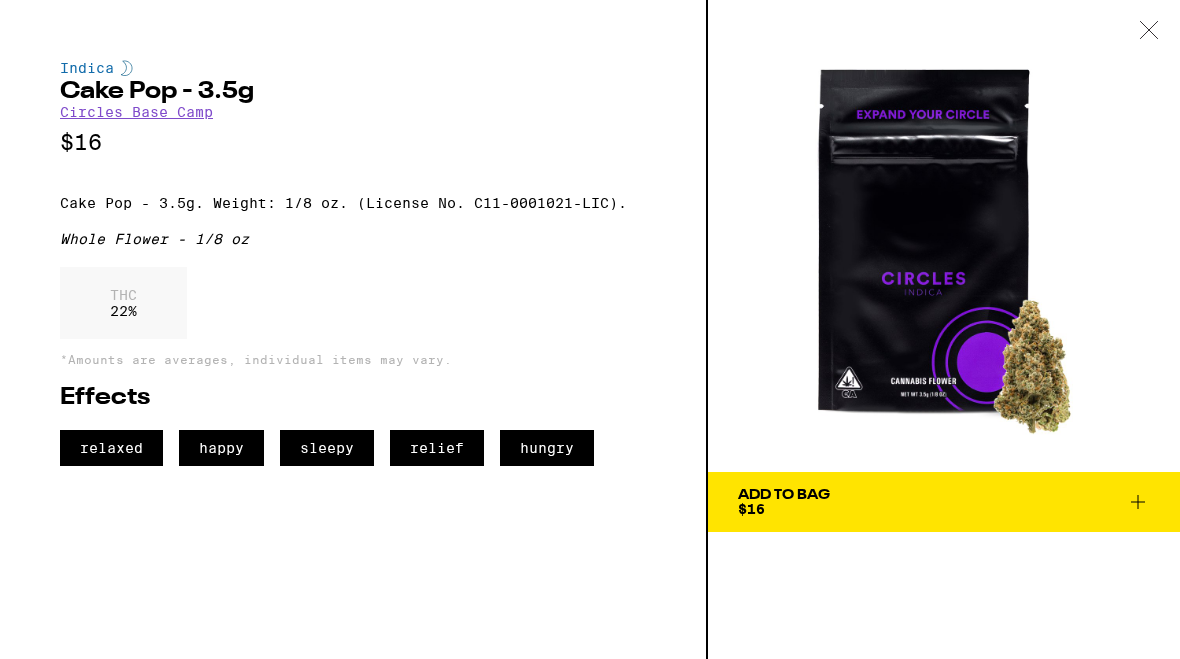 click at bounding box center (1149, 31) 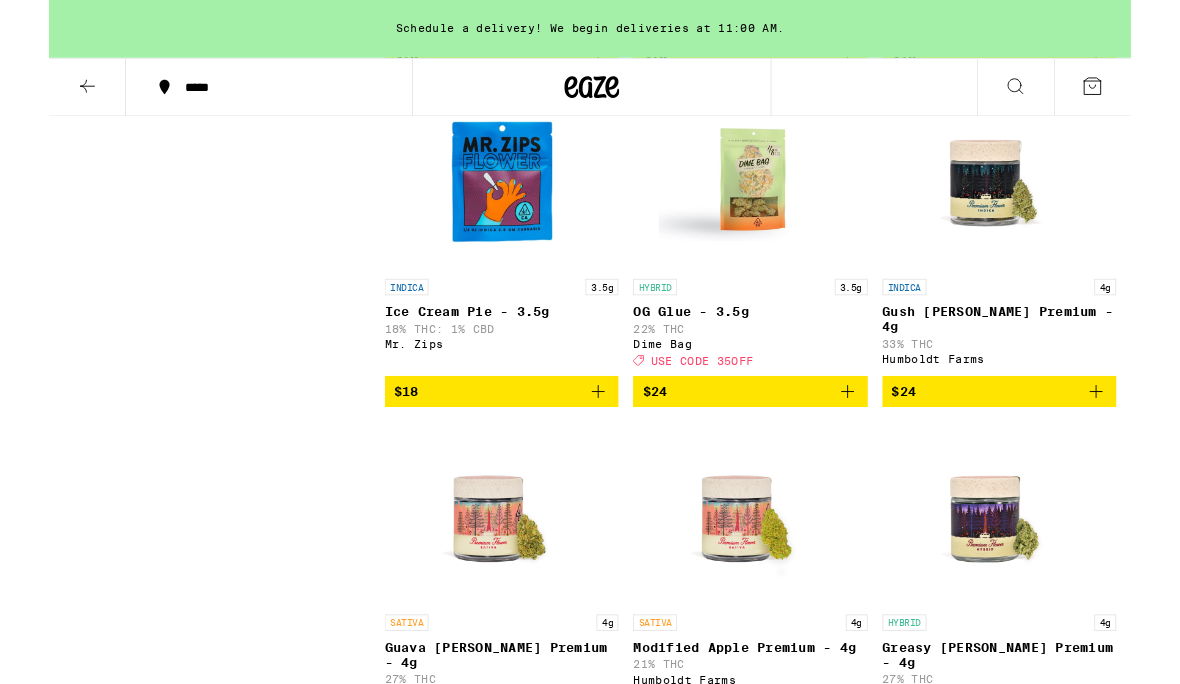 scroll, scrollTop: 2108, scrollLeft: 0, axis: vertical 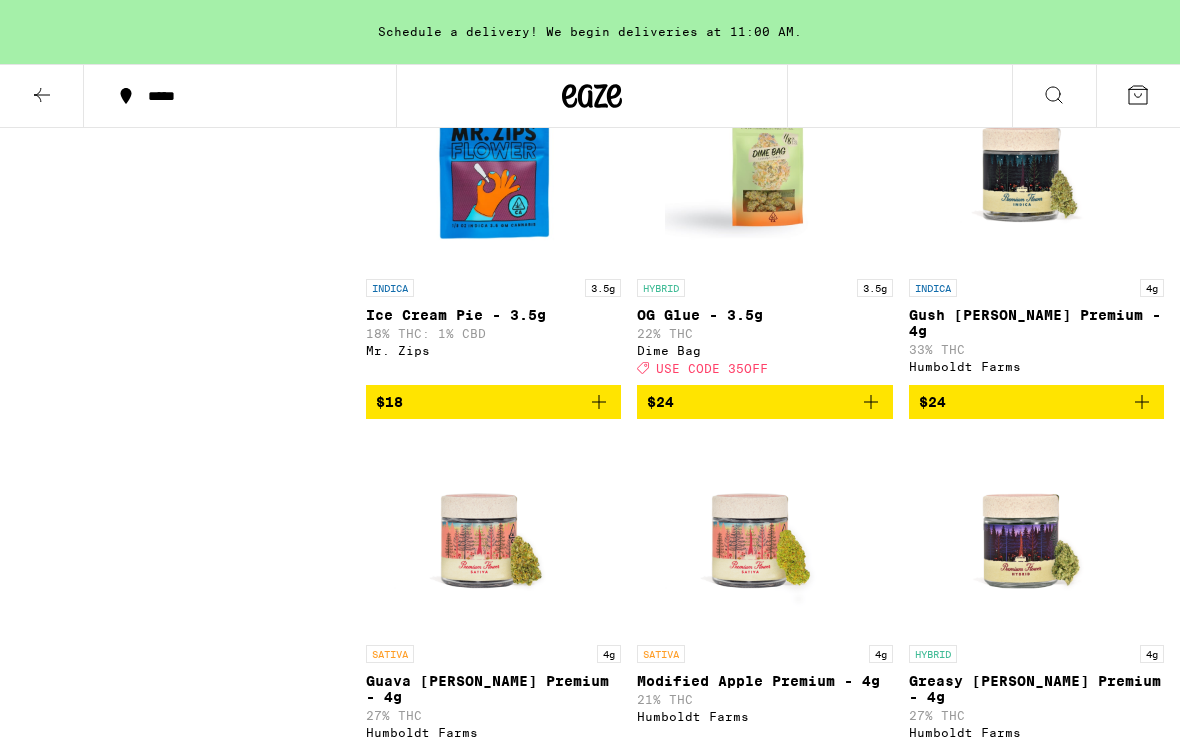 click at bounding box center (1036, 169) 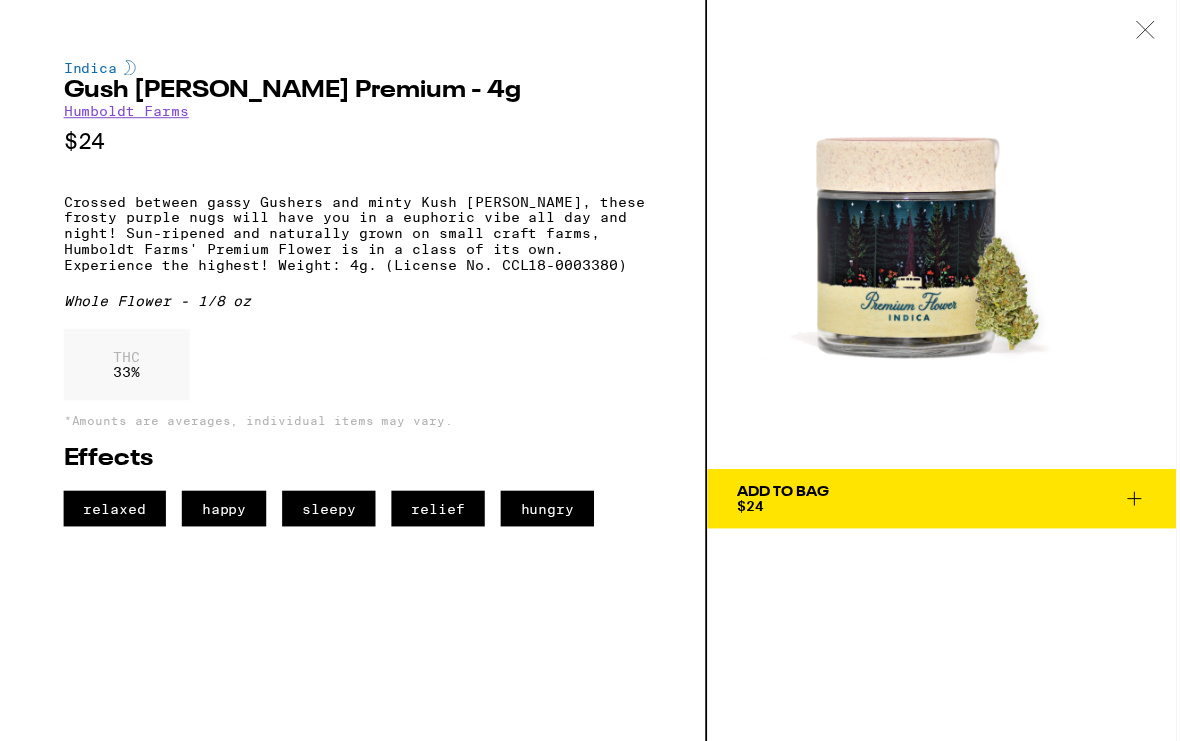 scroll, scrollTop: 2133, scrollLeft: 0, axis: vertical 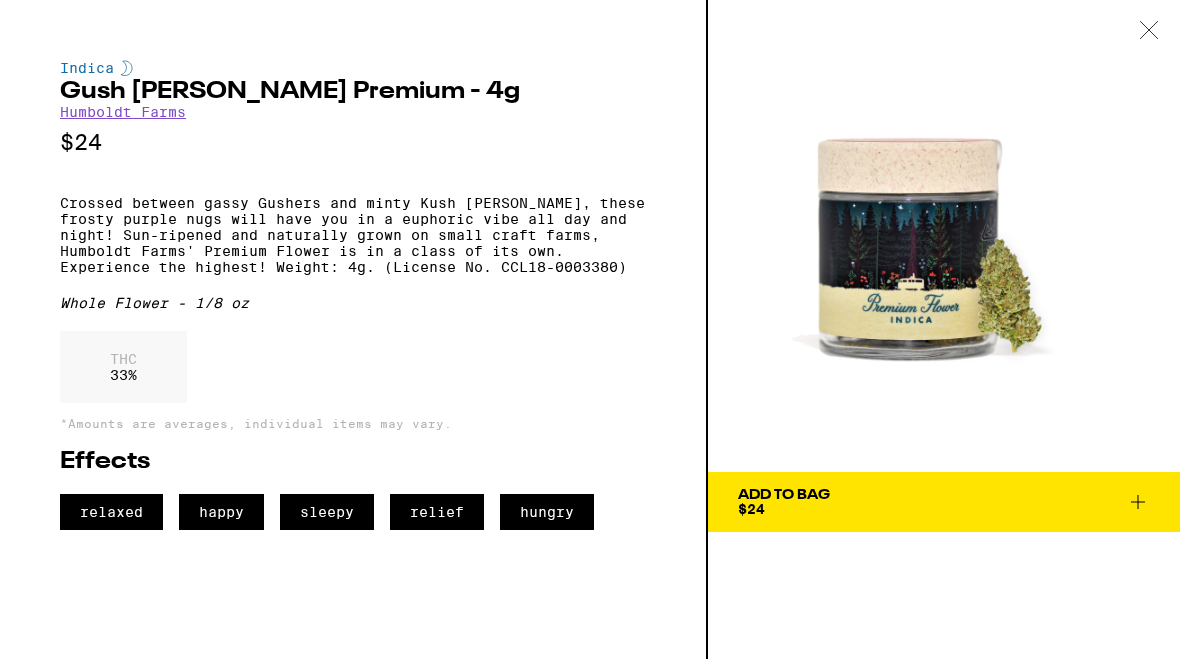 click on "Crossed between gassy Gushers and minty Kush [PERSON_NAME], these frosty purple nugs will have you in a euphoric vibe all day and night! Sun-ripened and naturally grown on small craft farms, Humboldt Farms' Premium Flower is in a class of its own. Experience the highest!
Weight: 4g. (License No. CCL18-0003380)" at bounding box center [353, 235] 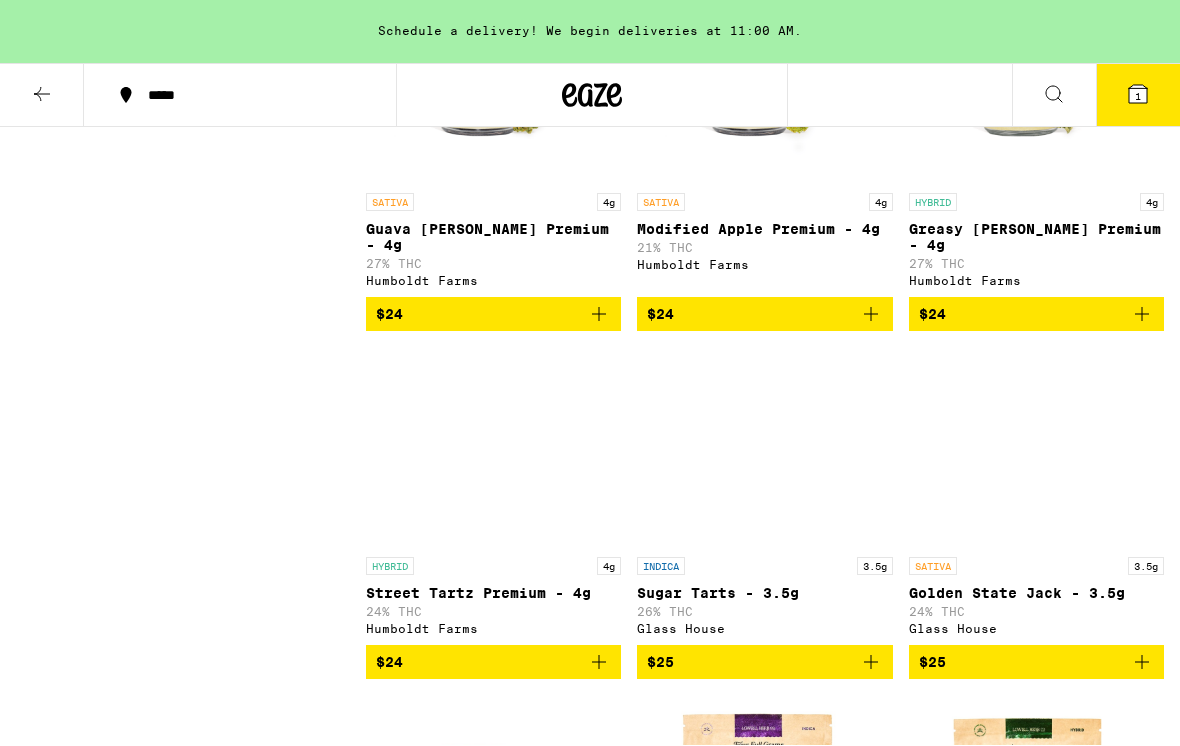 scroll, scrollTop: 2497, scrollLeft: 0, axis: vertical 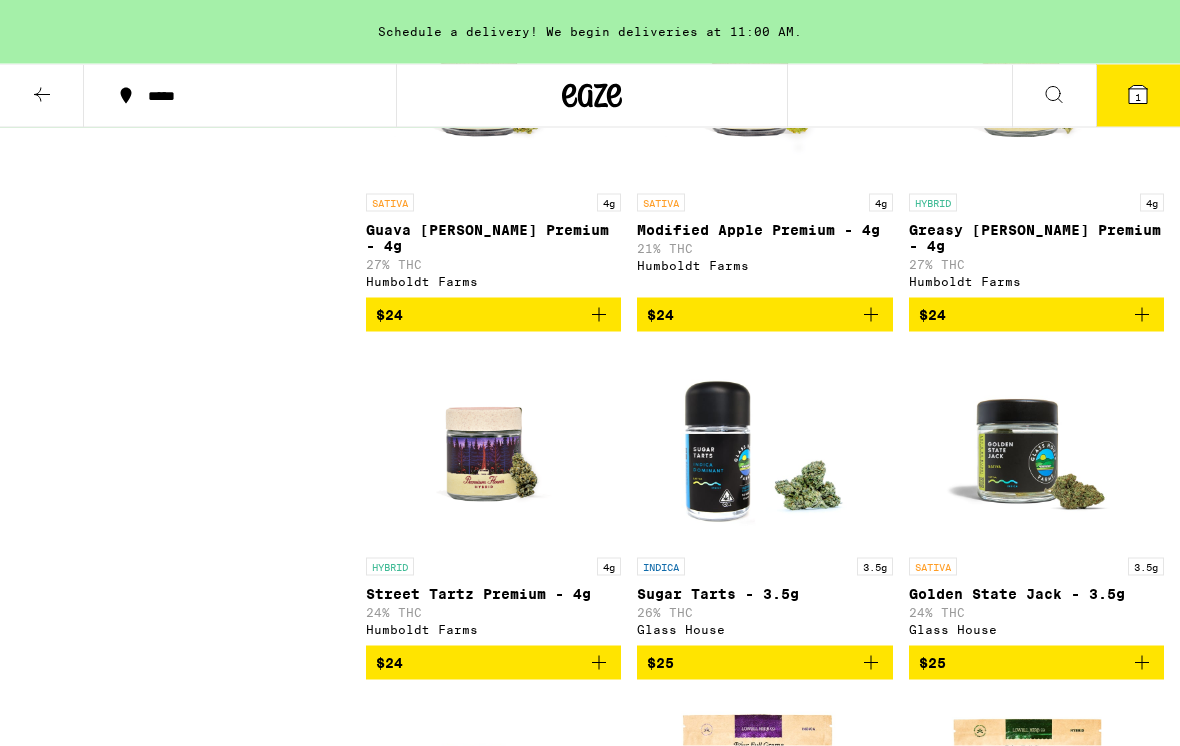 click 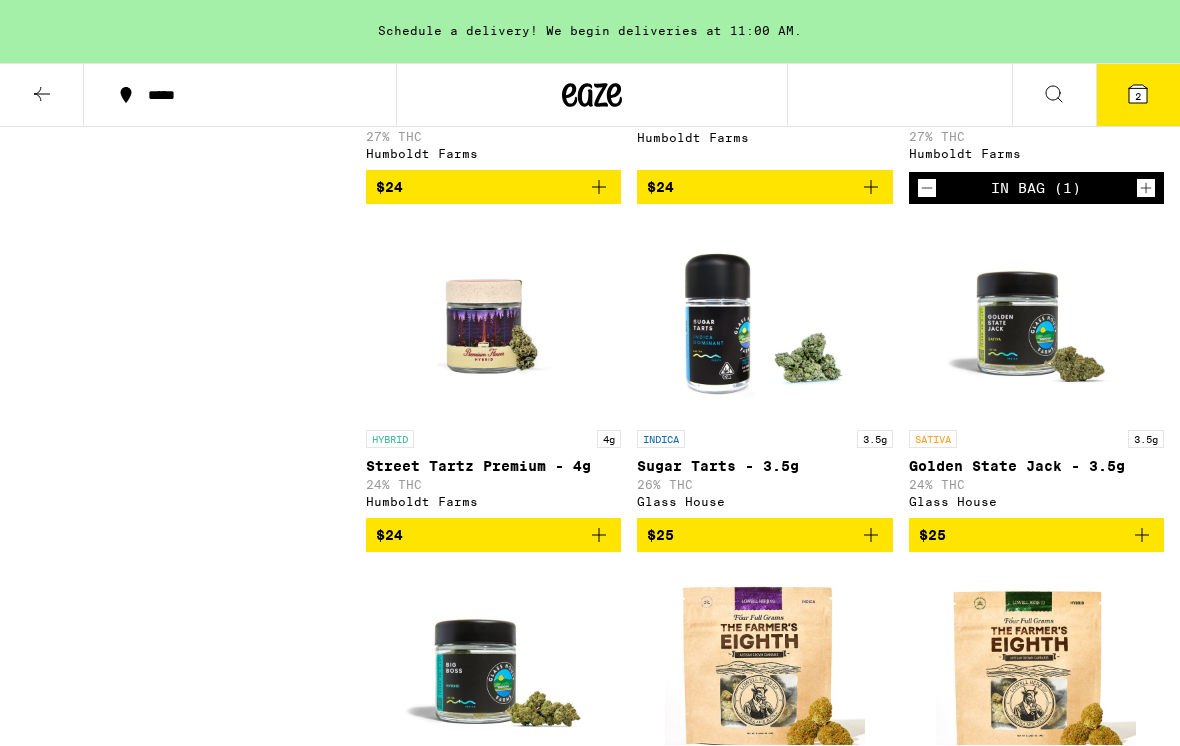 scroll, scrollTop: 2625, scrollLeft: 0, axis: vertical 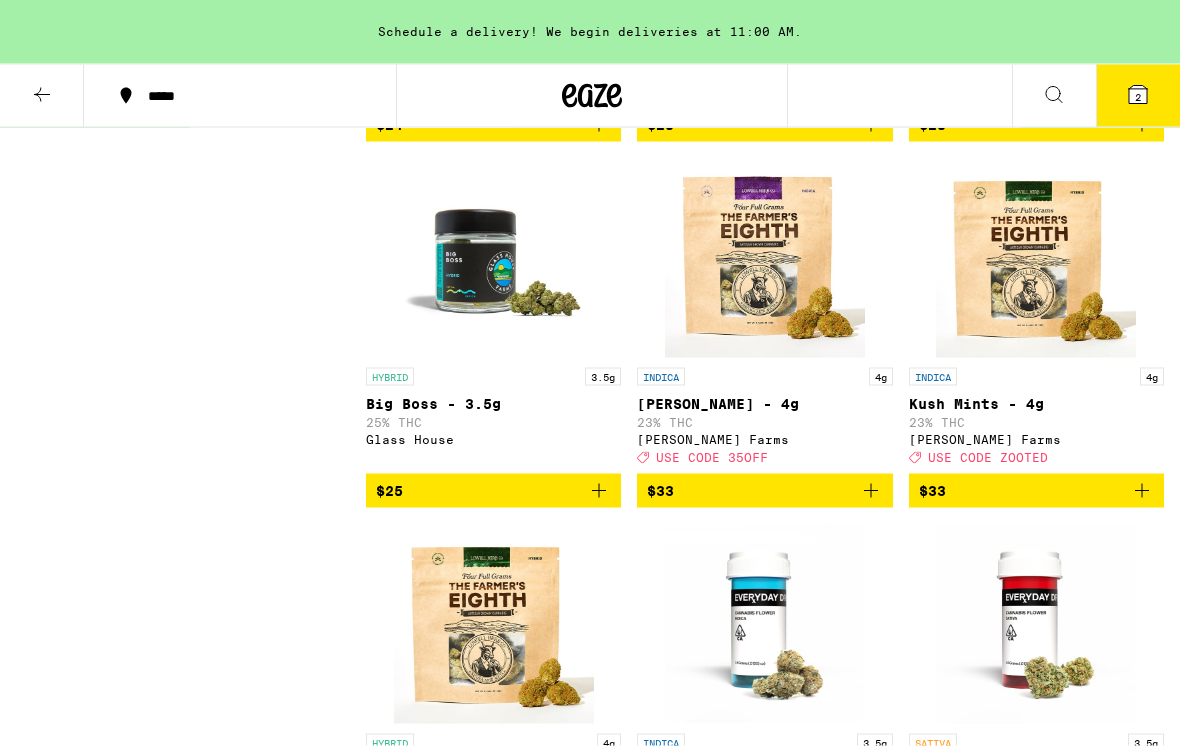 click at bounding box center [494, 258] 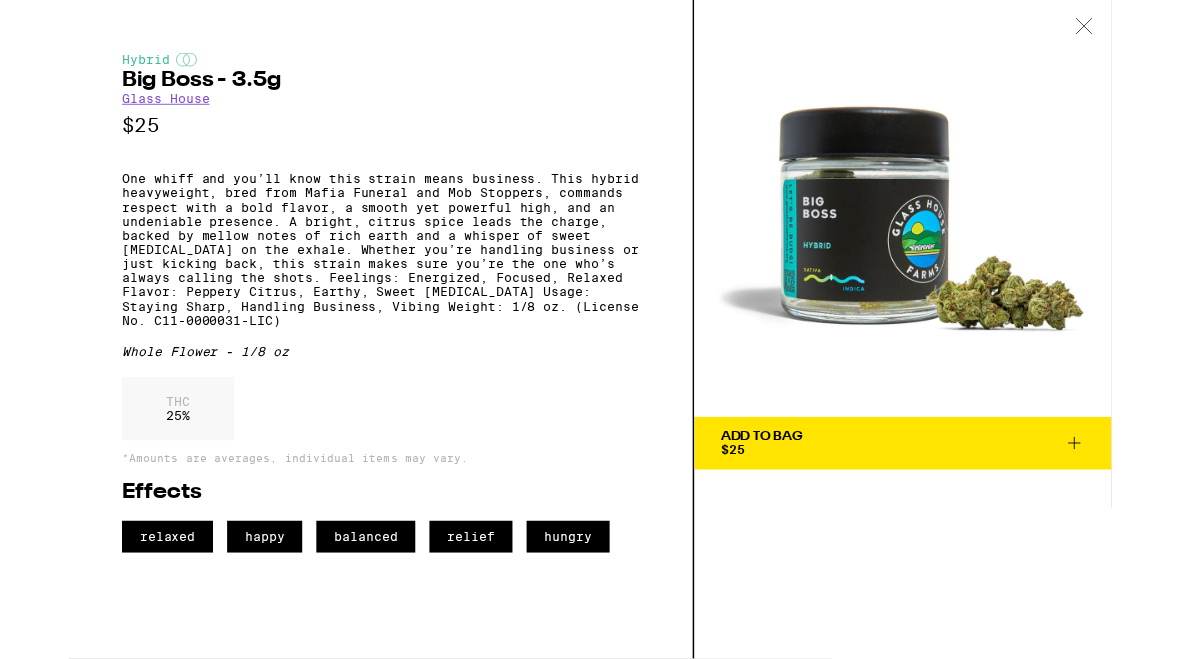 scroll, scrollTop: 3123, scrollLeft: 0, axis: vertical 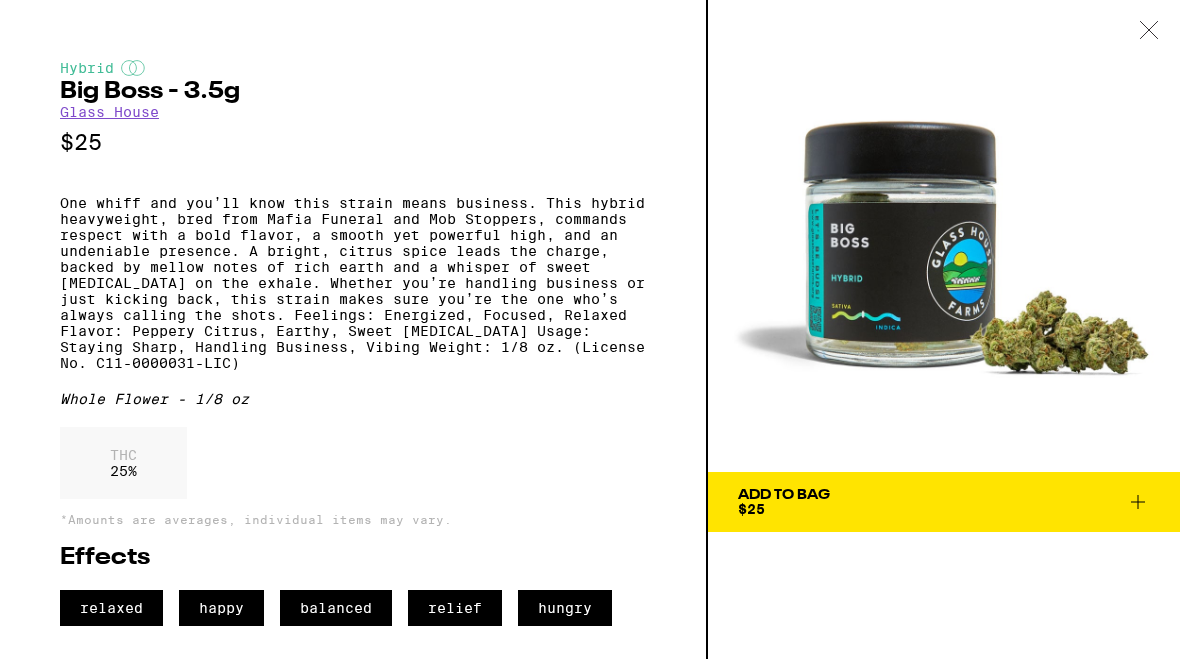 click 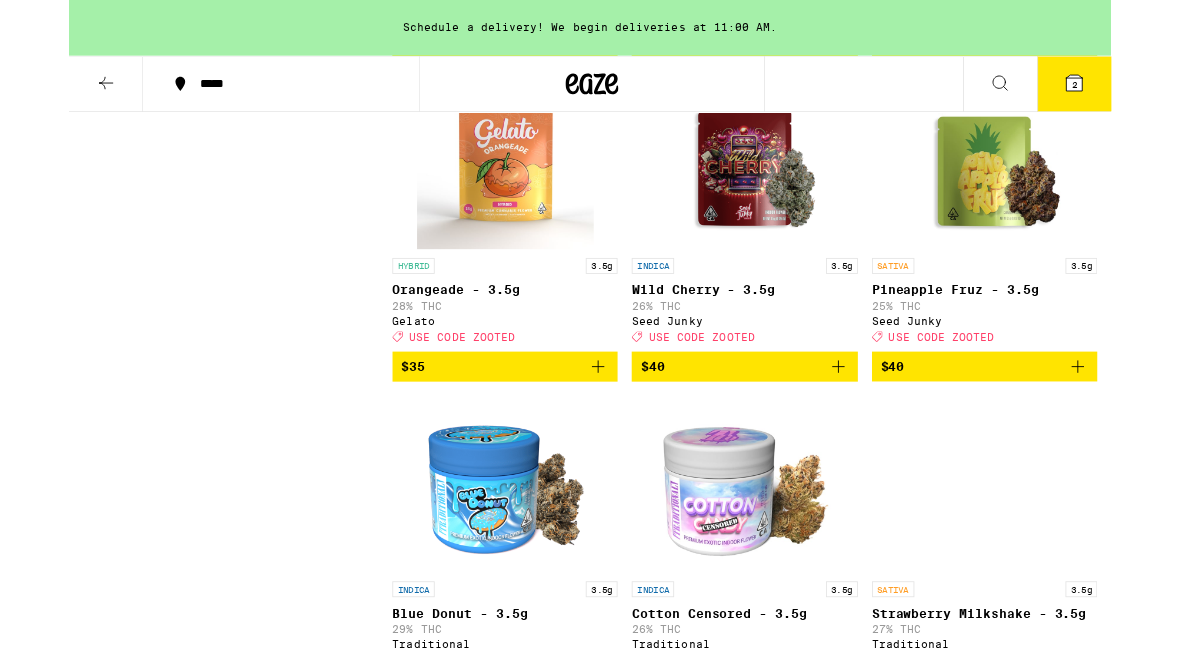 scroll, scrollTop: 4297, scrollLeft: 0, axis: vertical 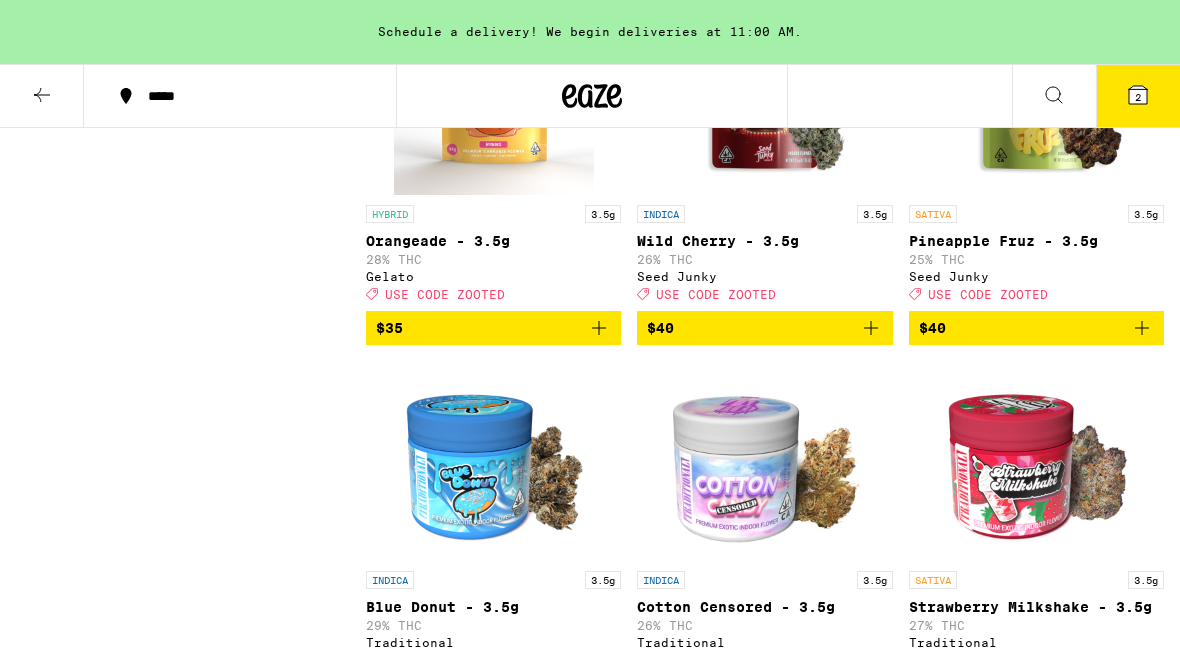 click at bounding box center (42, 96) 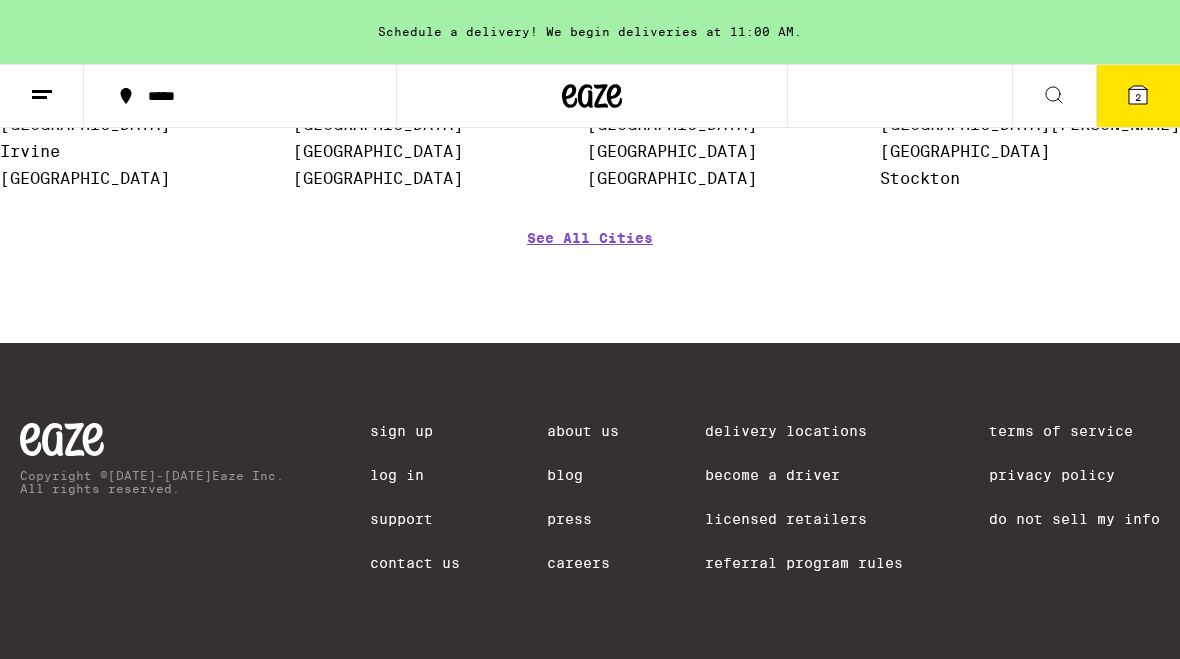 scroll, scrollTop: 0, scrollLeft: 0, axis: both 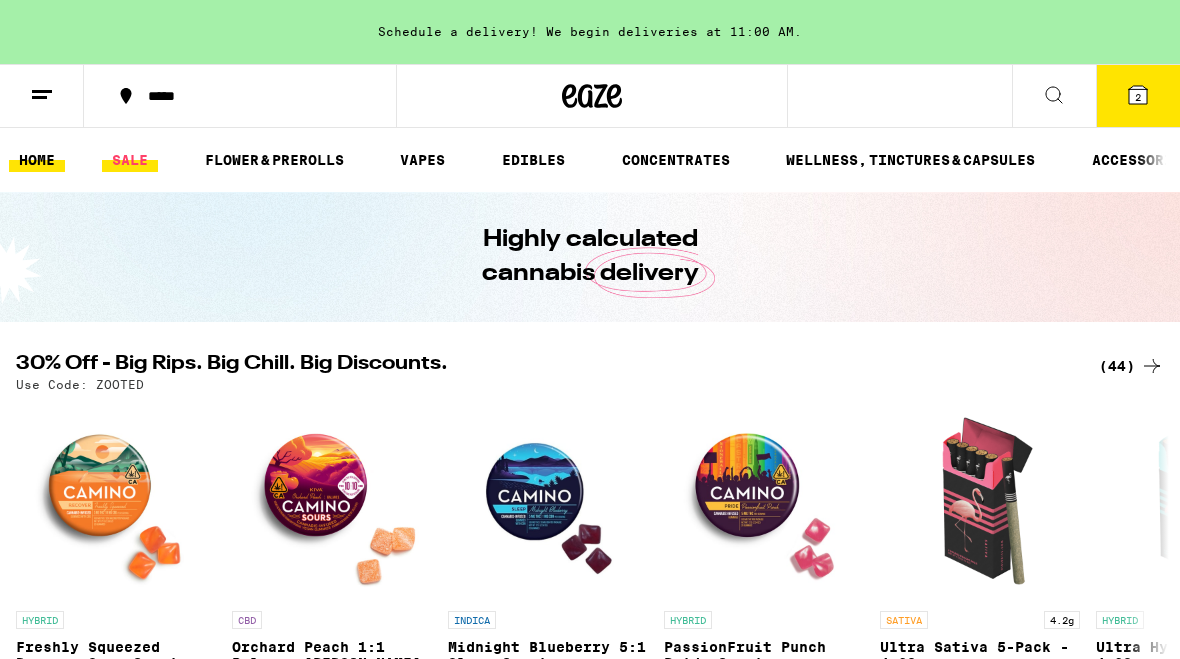 click on "SALE" at bounding box center (130, 160) 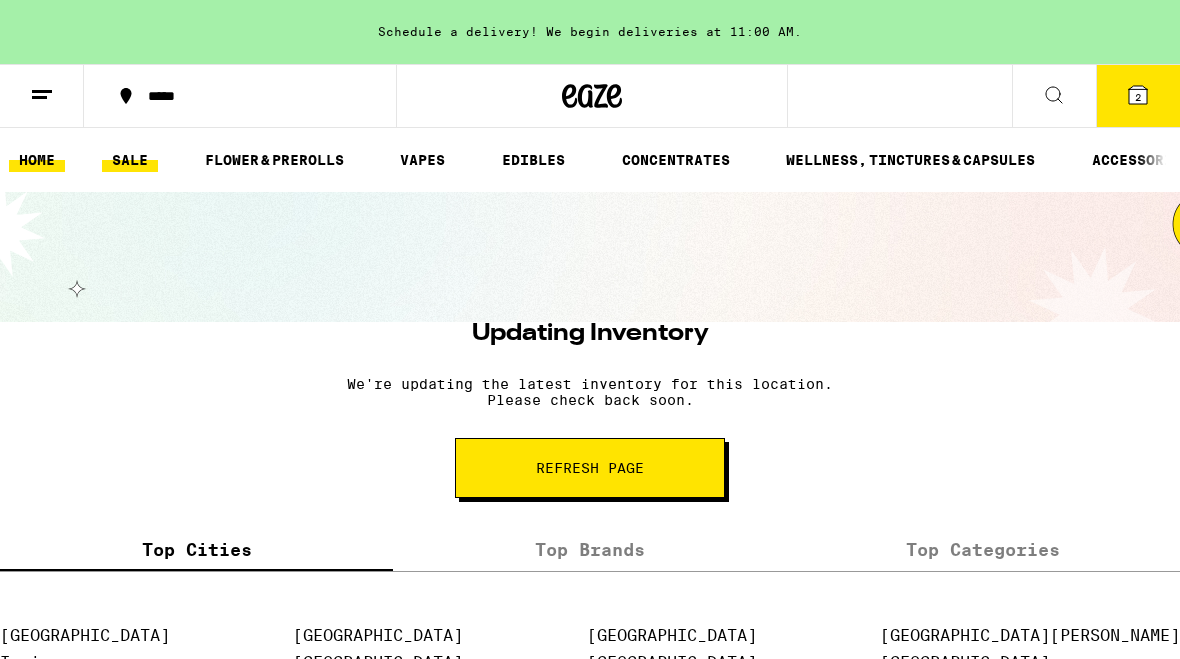 click on "HOME" at bounding box center [37, 160] 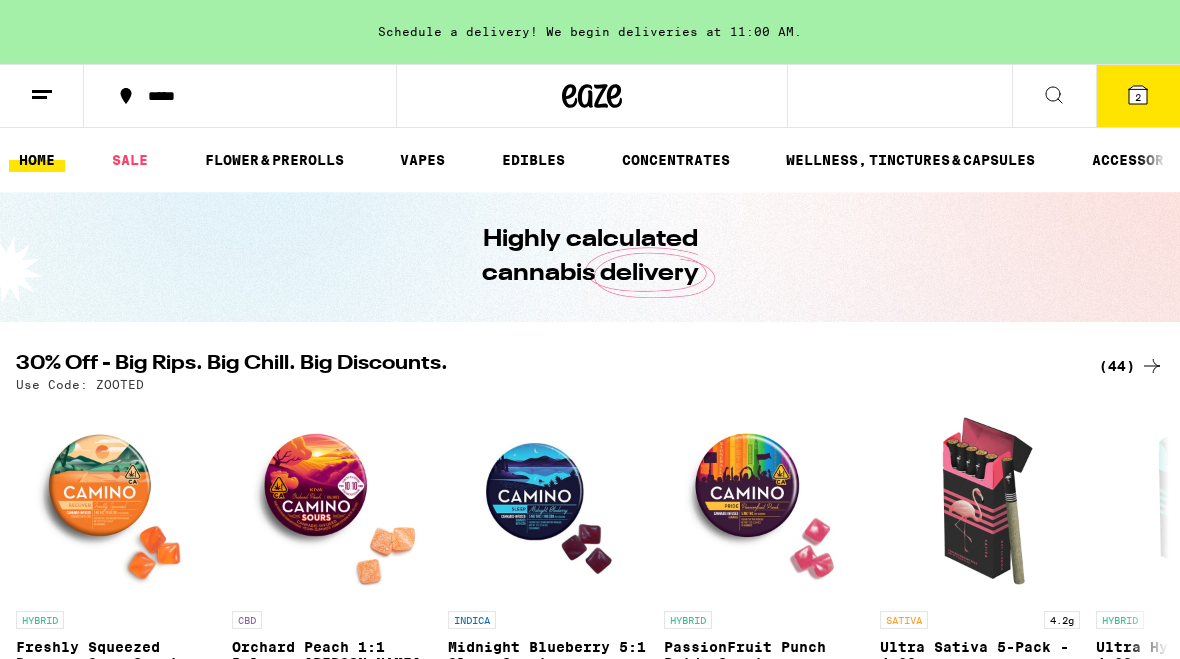 scroll, scrollTop: 0, scrollLeft: 0, axis: both 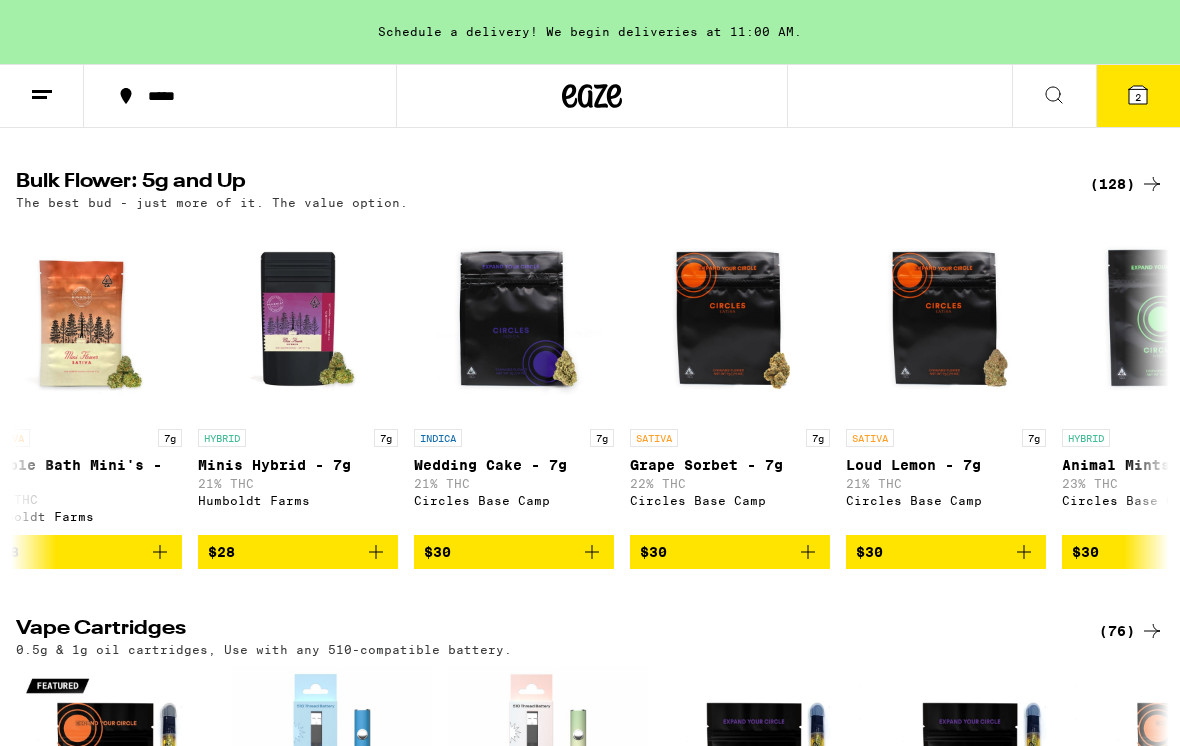 click 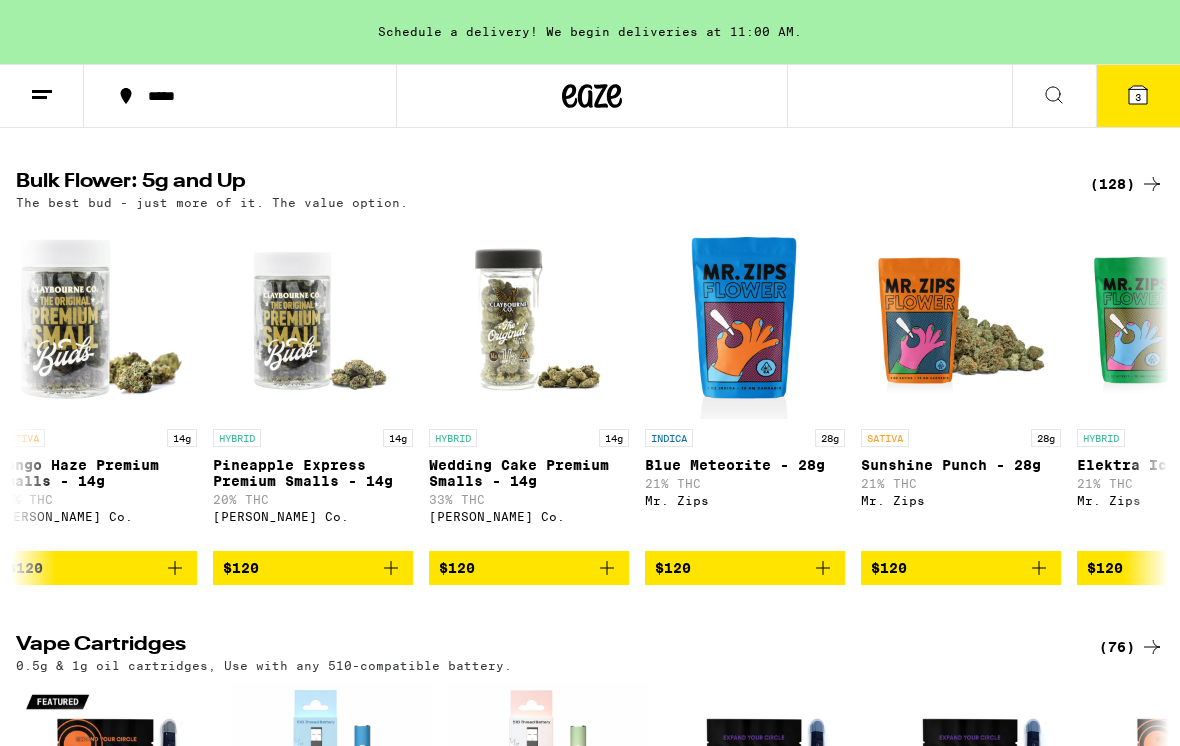 scroll, scrollTop: 0, scrollLeft: 20969, axis: horizontal 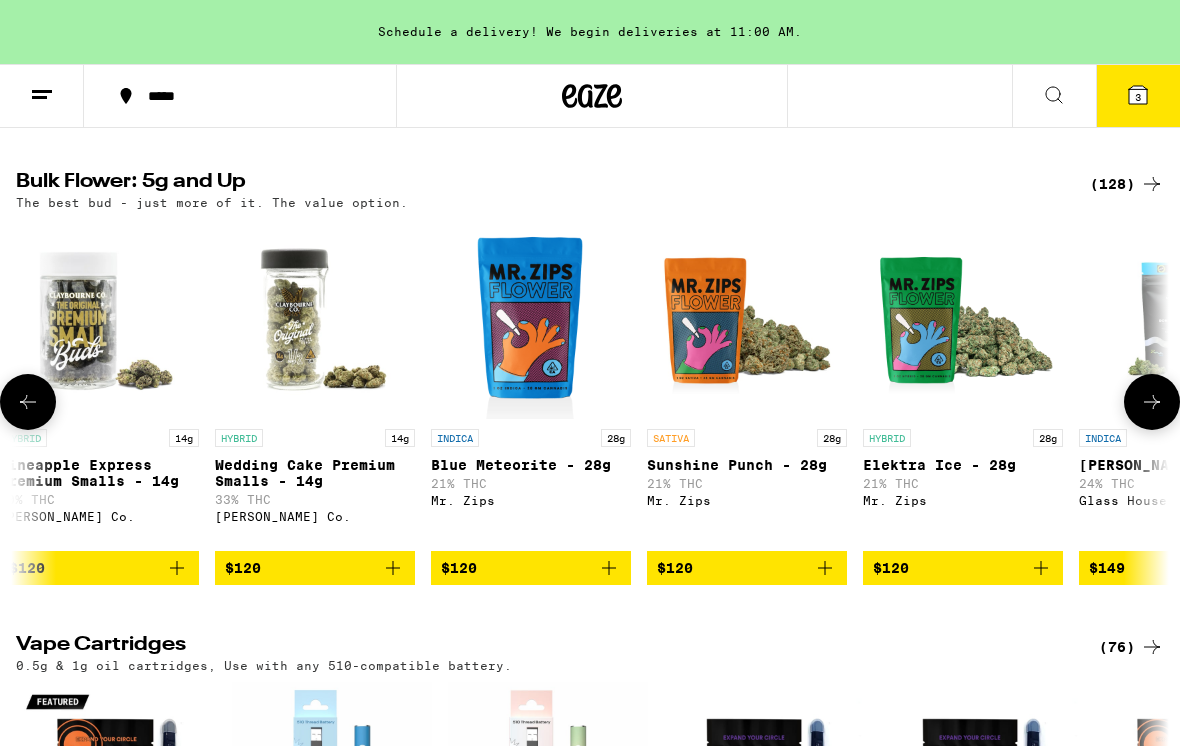 click at bounding box center (315, 319) 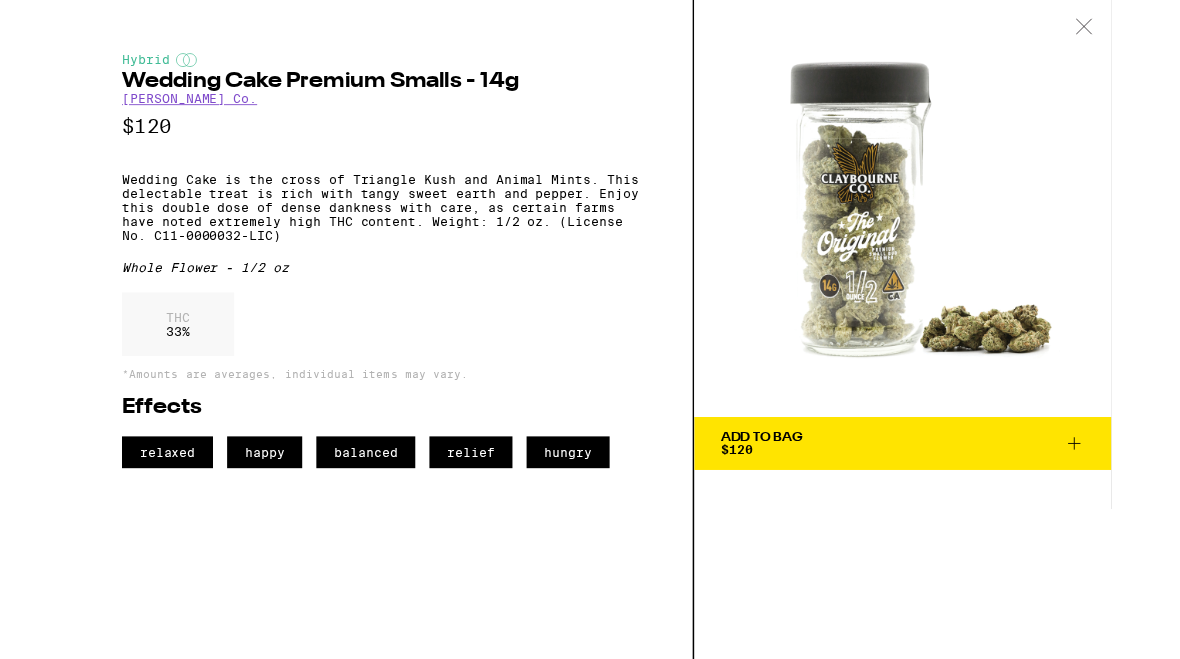 scroll, scrollTop: 1180, scrollLeft: 0, axis: vertical 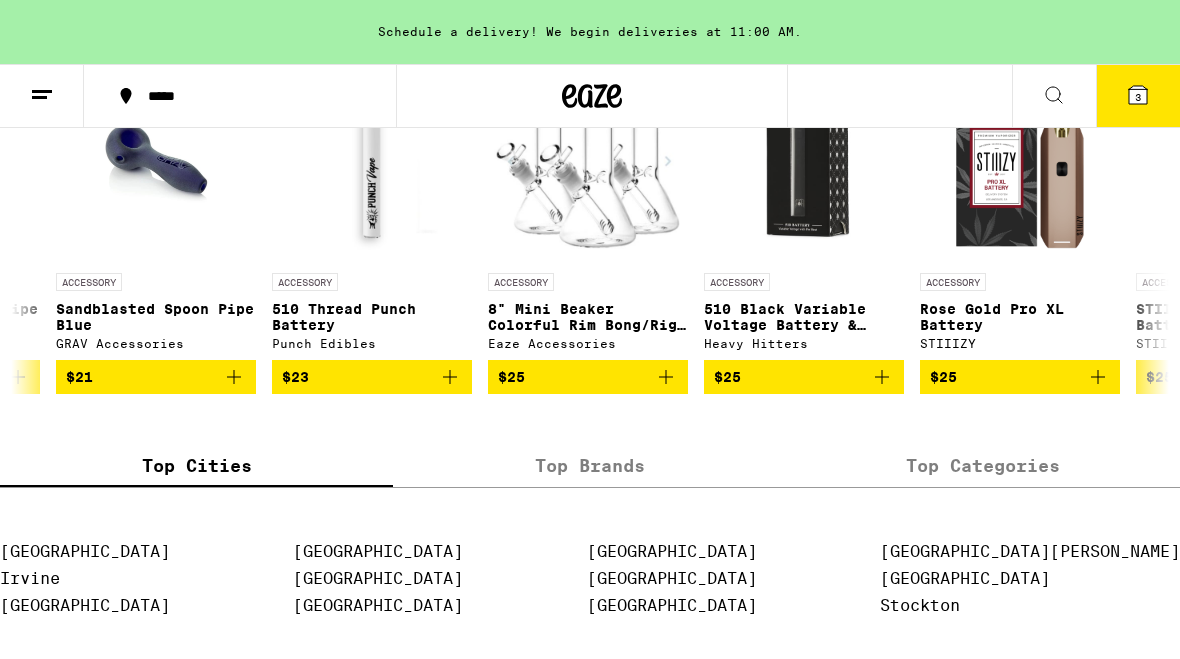 click 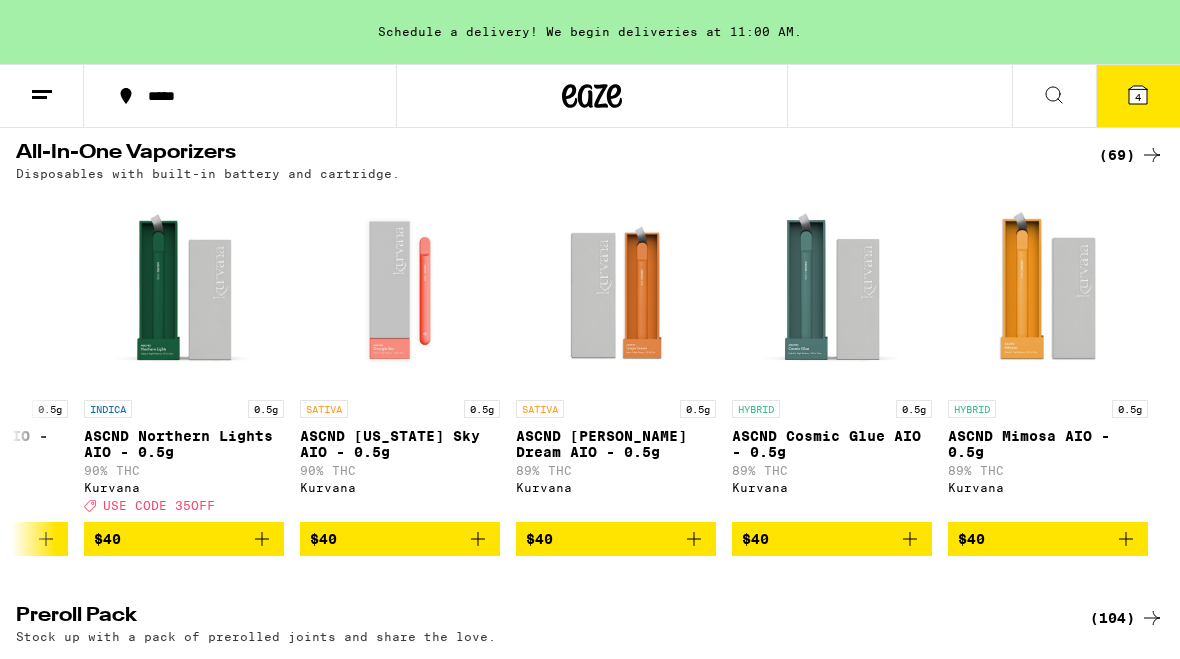 scroll, scrollTop: 1982, scrollLeft: 0, axis: vertical 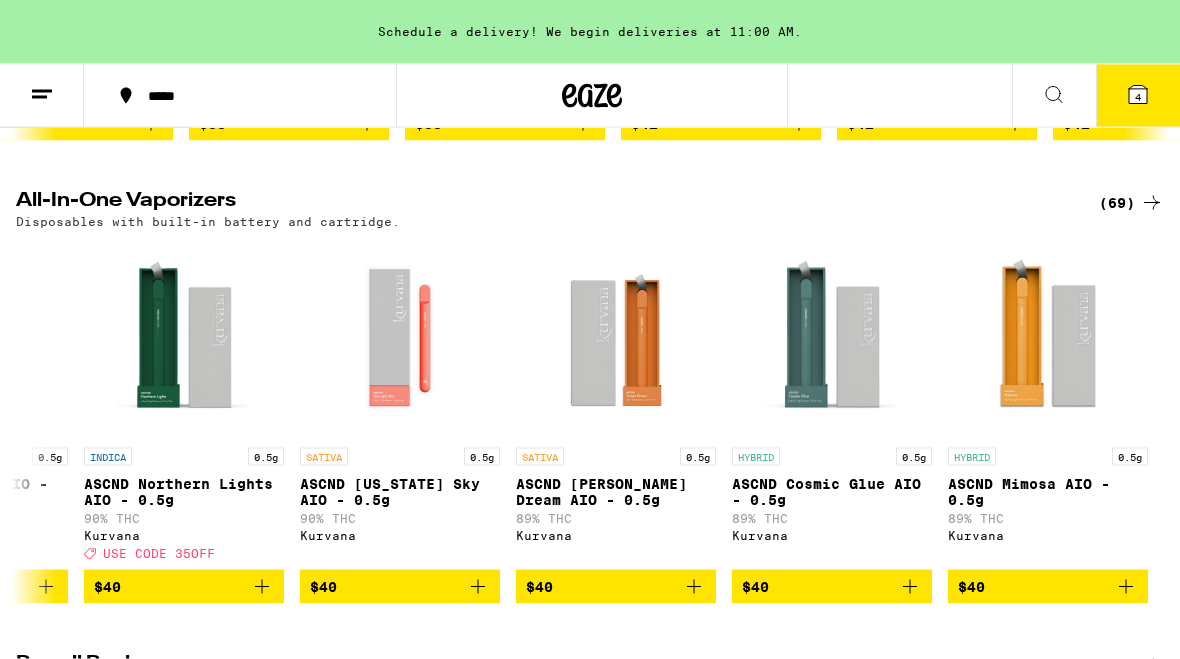 click on "4" at bounding box center (1138, 97) 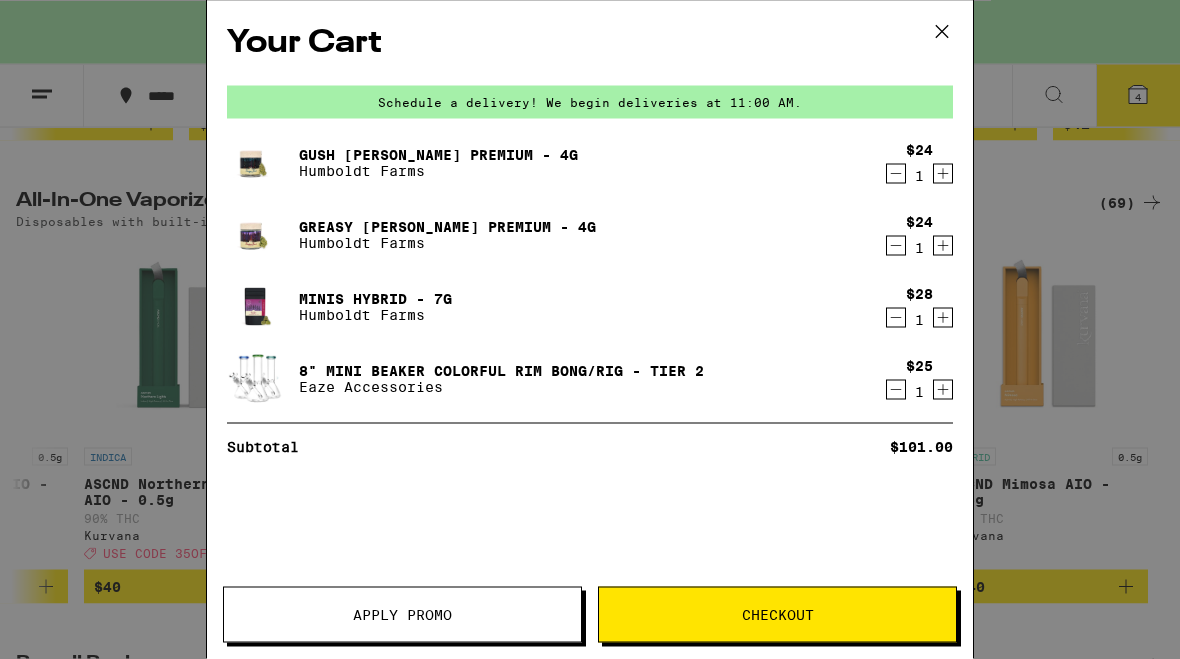 scroll, scrollTop: 1983, scrollLeft: 0, axis: vertical 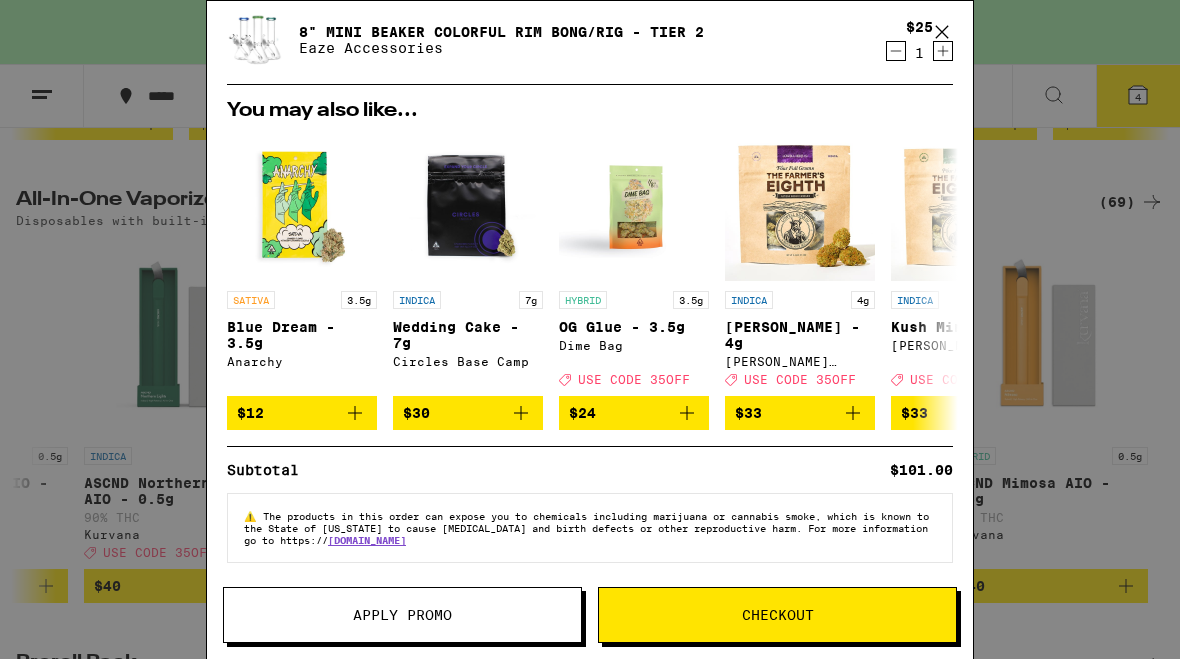 click on "Checkout" at bounding box center (777, 615) 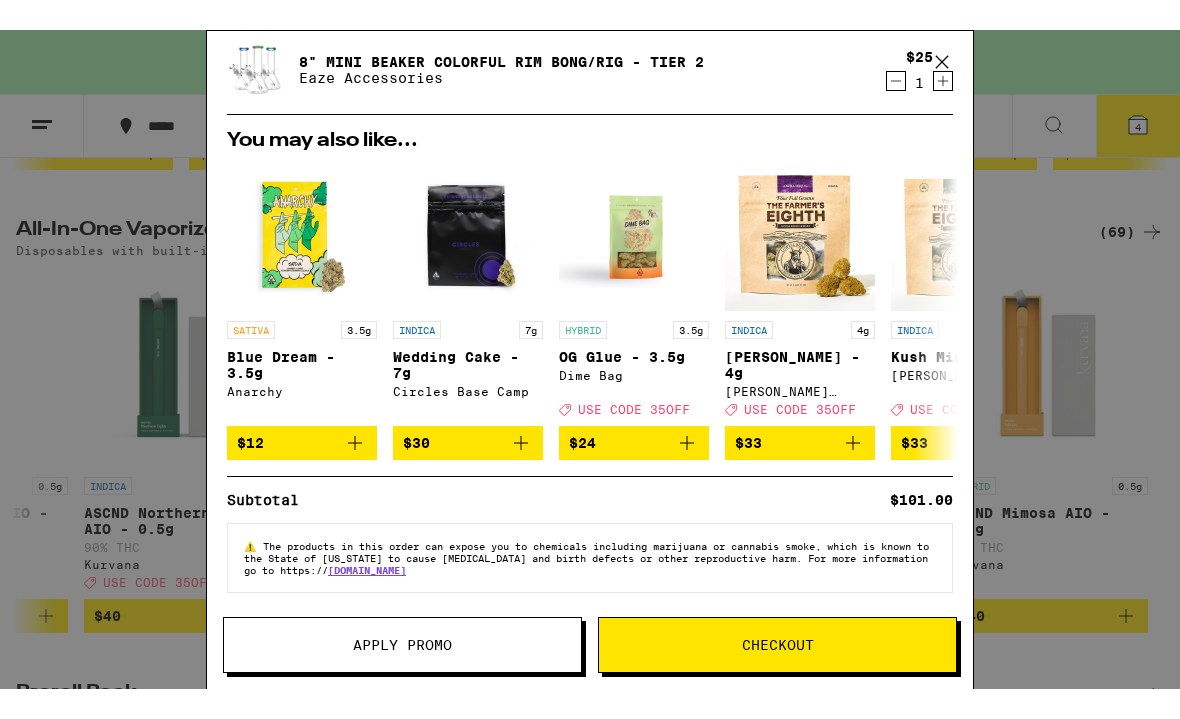 scroll, scrollTop: 0, scrollLeft: 0, axis: both 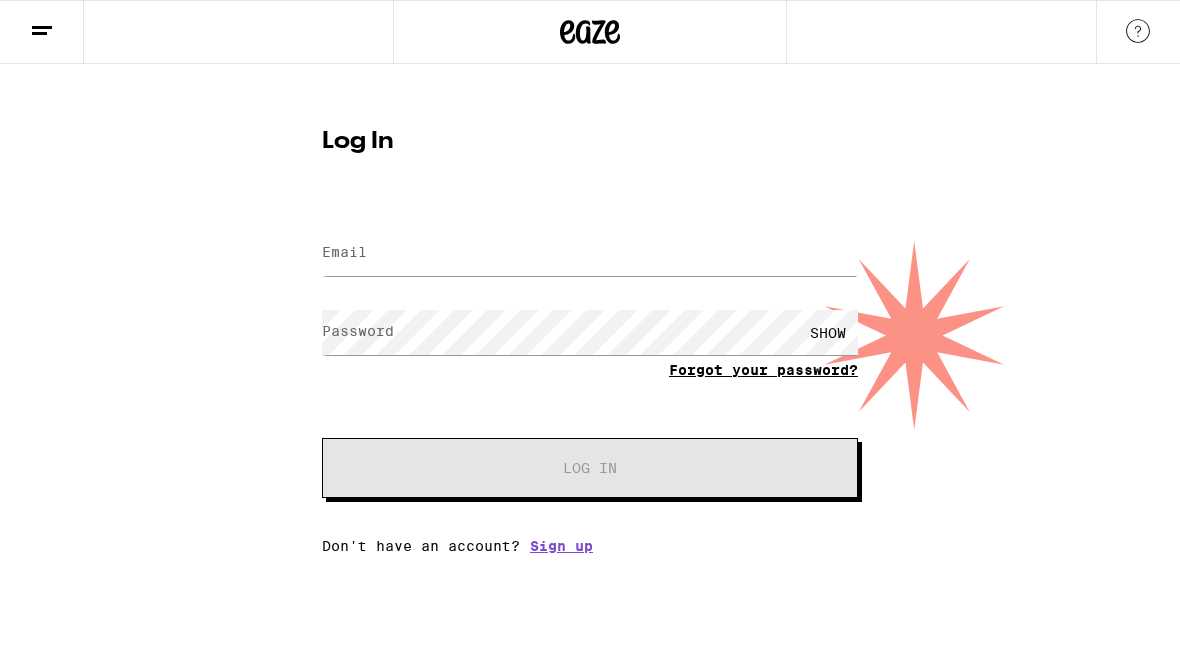 click on "Forgot your password?" at bounding box center [763, 370] 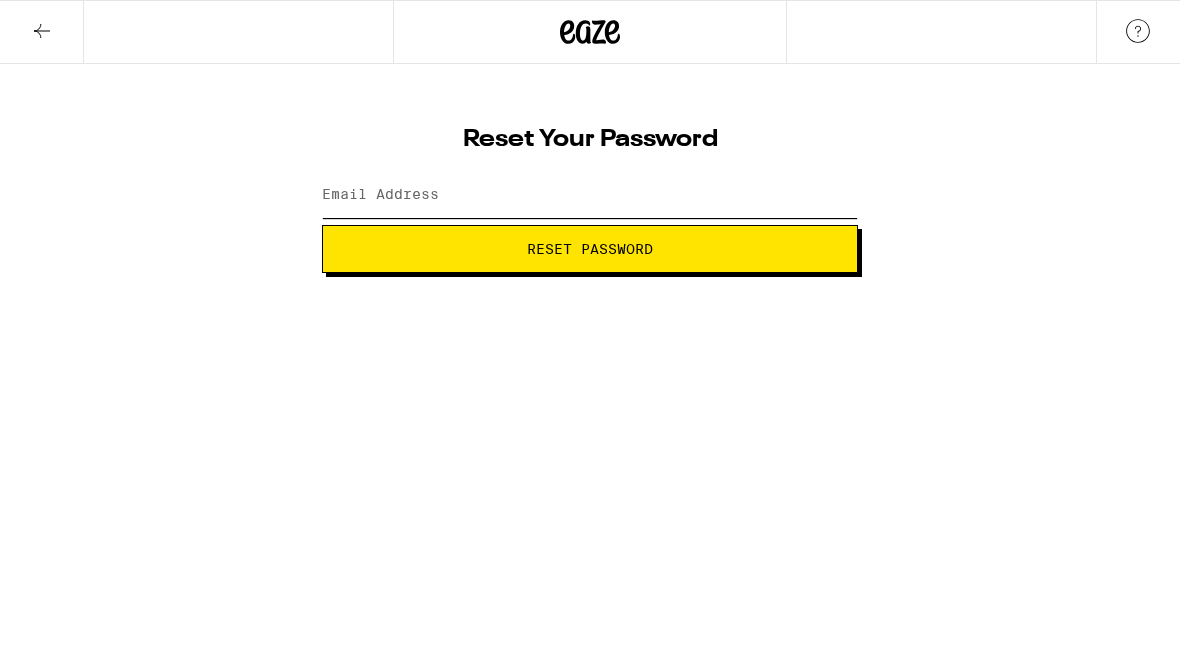 click on "Email Address" at bounding box center (590, 195) 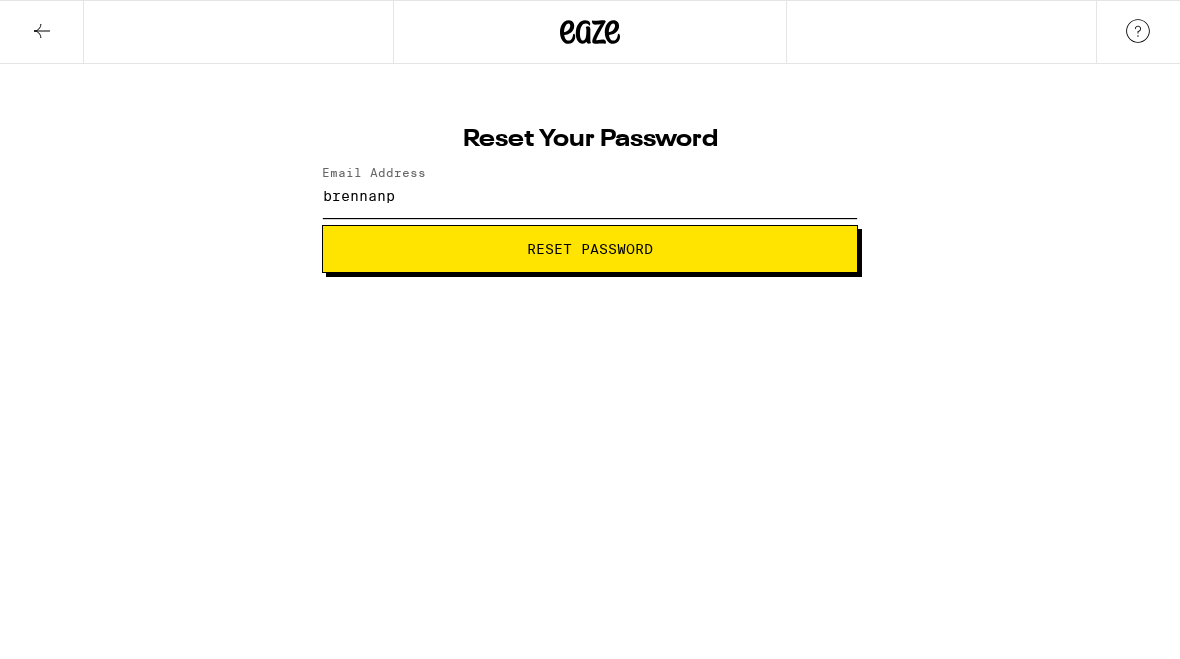 type on "[EMAIL_ADDRESS][DOMAIN_NAME]" 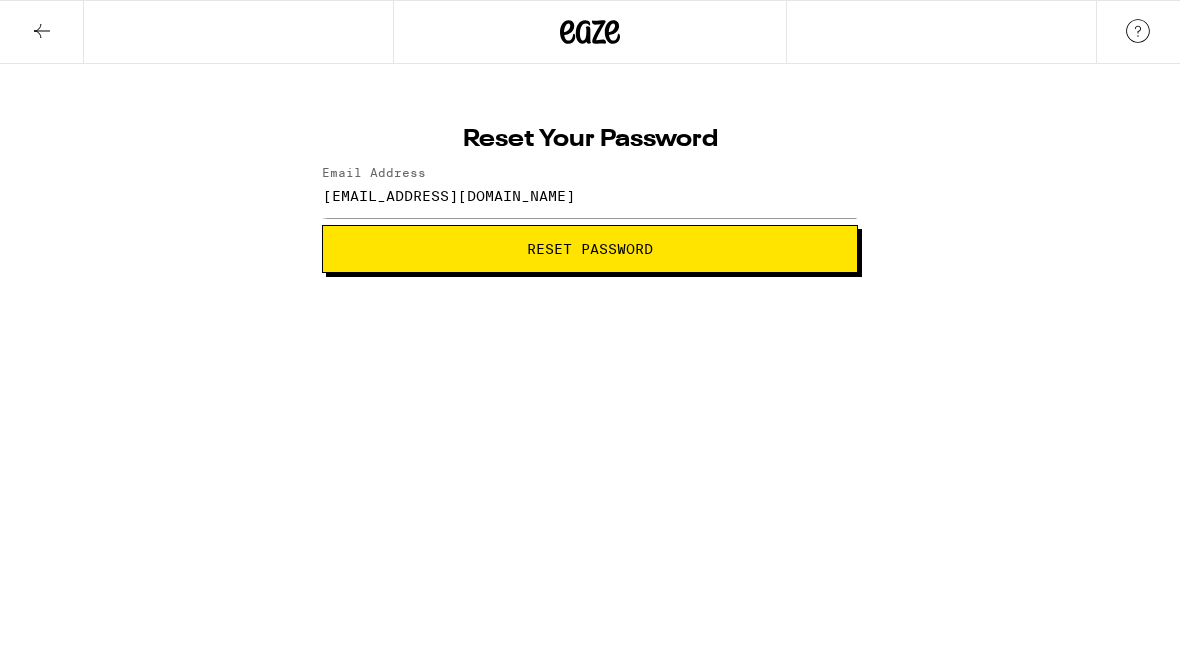 click on "Reset Password" at bounding box center [590, 249] 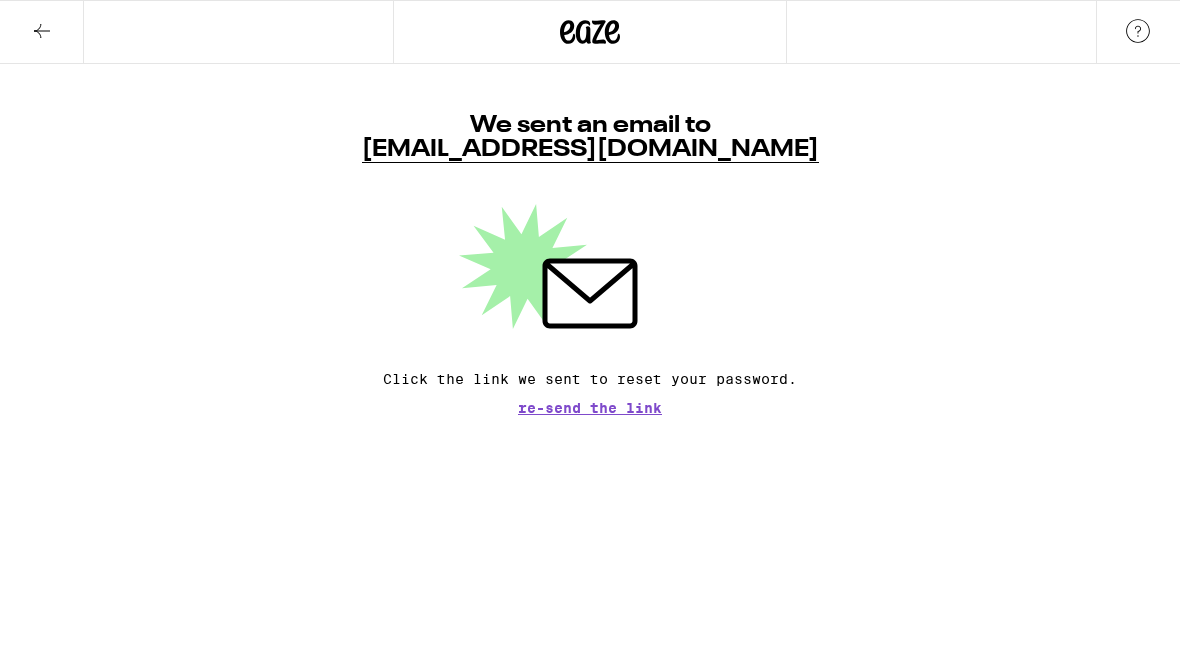 click at bounding box center [42, 32] 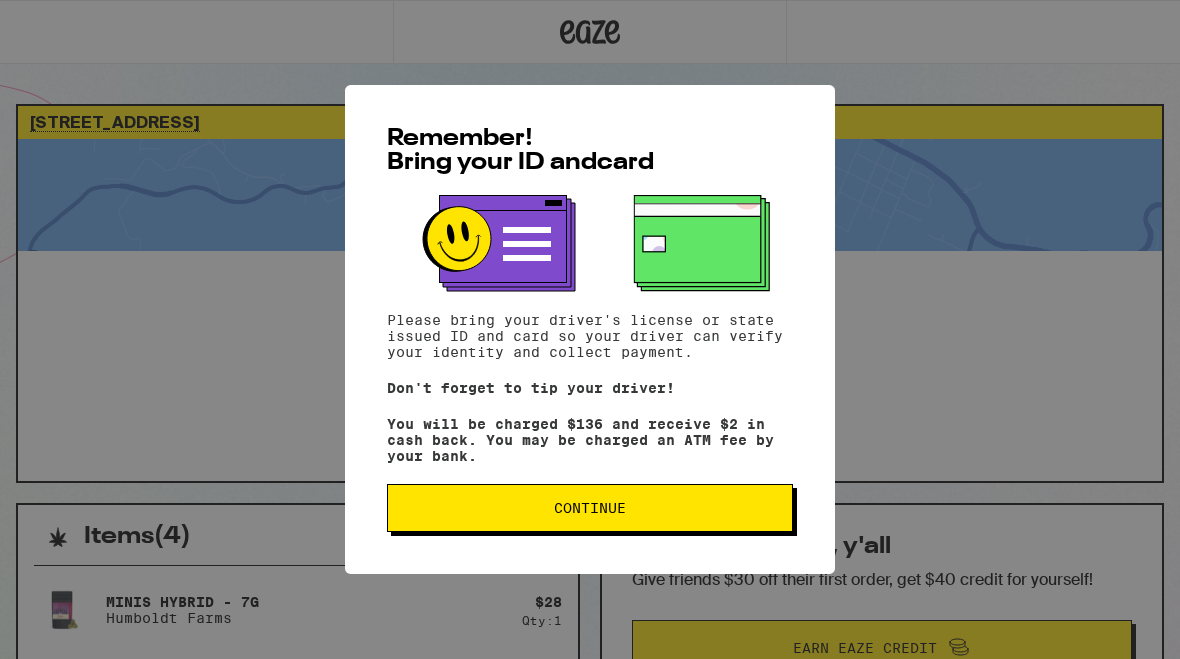 click on "Continue" at bounding box center (590, 508) 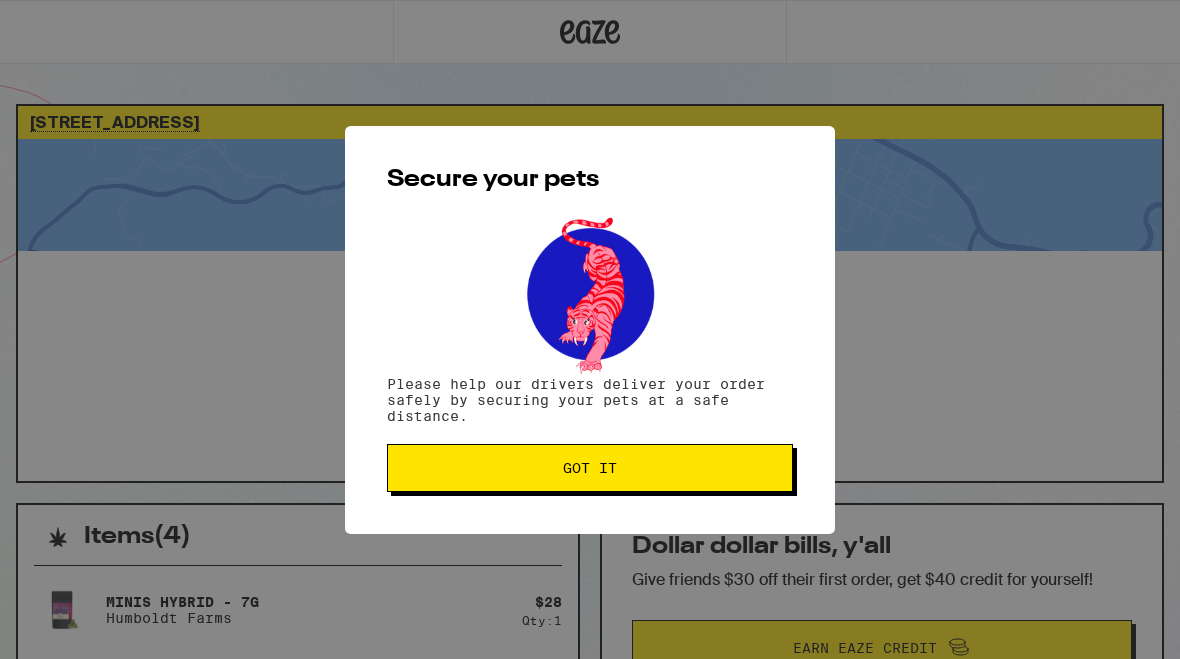 click on "Got it" at bounding box center (590, 468) 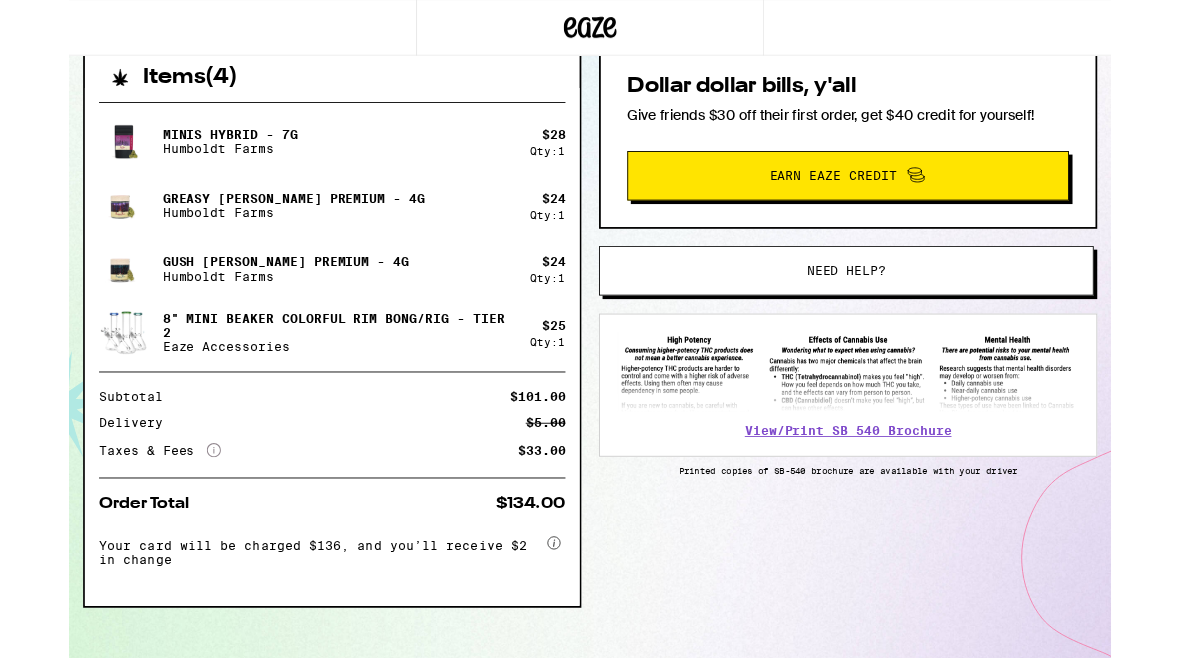 scroll, scrollTop: 569, scrollLeft: 0, axis: vertical 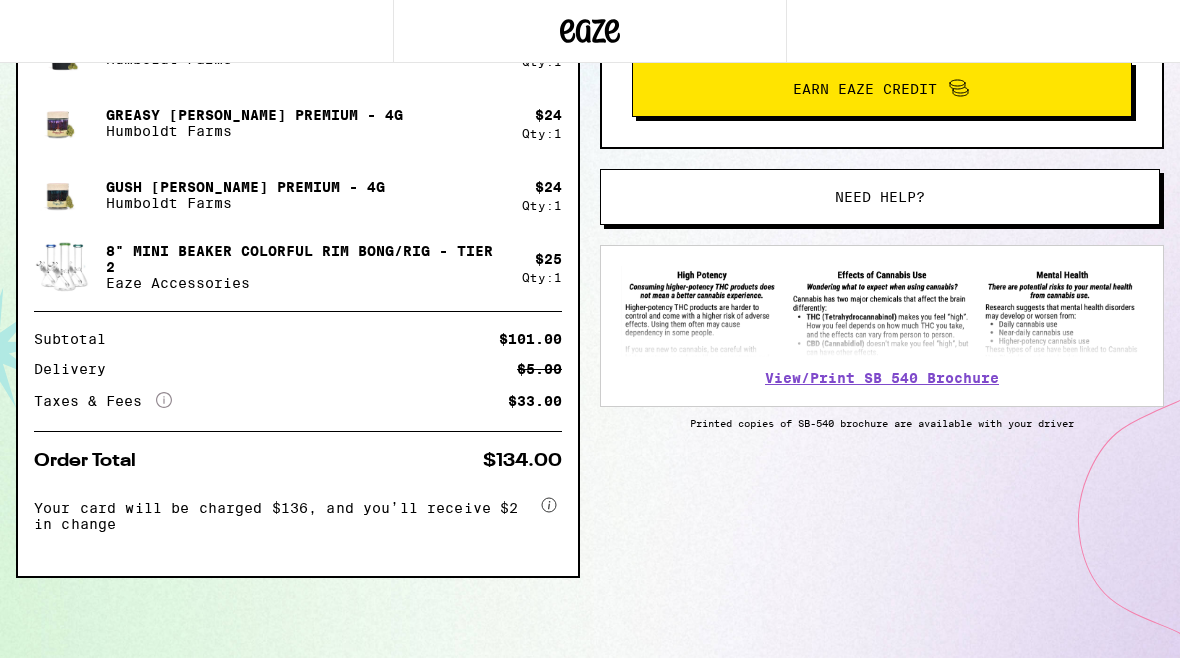 click at bounding box center [882, 312] 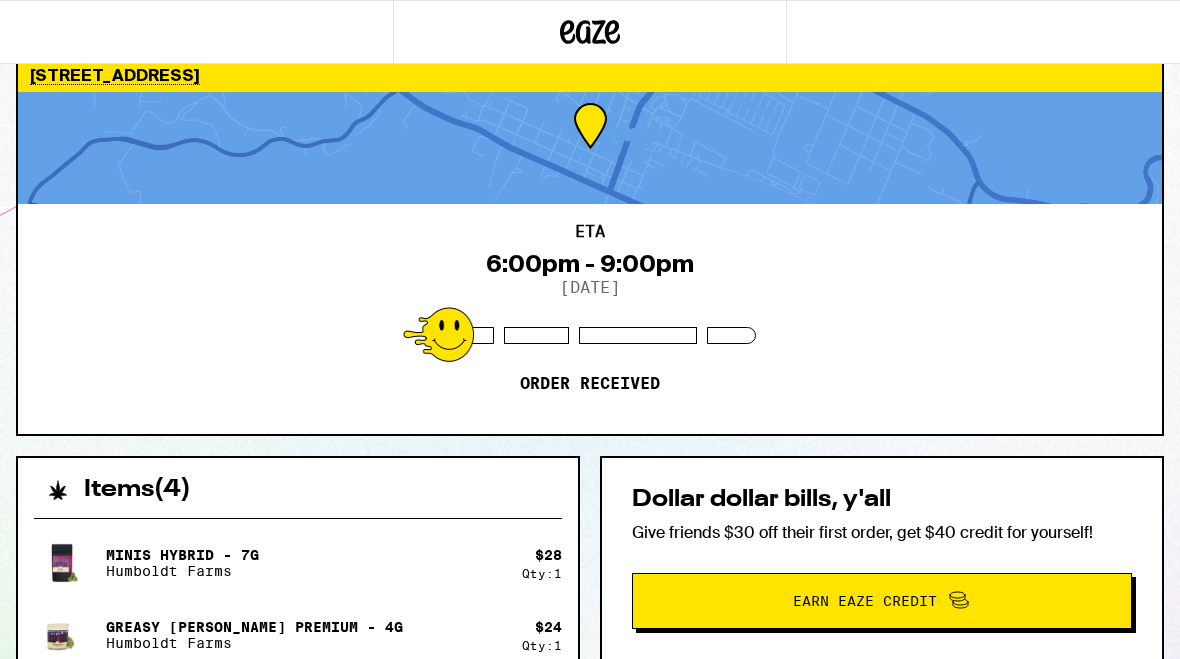 scroll, scrollTop: 0, scrollLeft: 0, axis: both 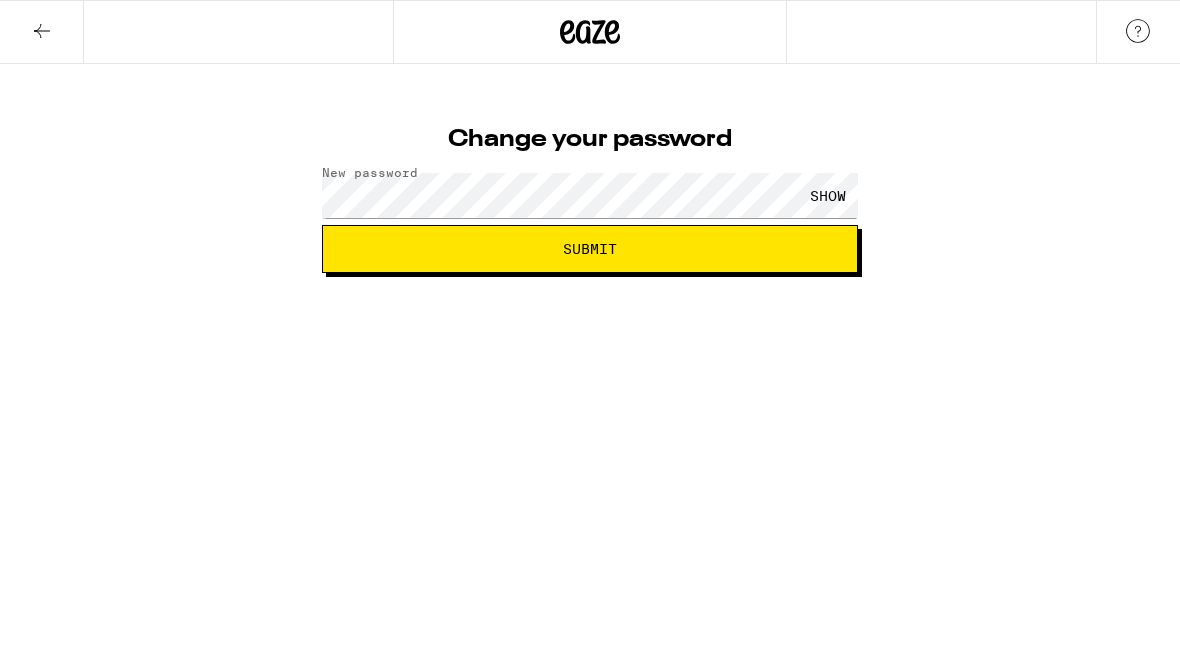 click on "SHOW" at bounding box center (828, 195) 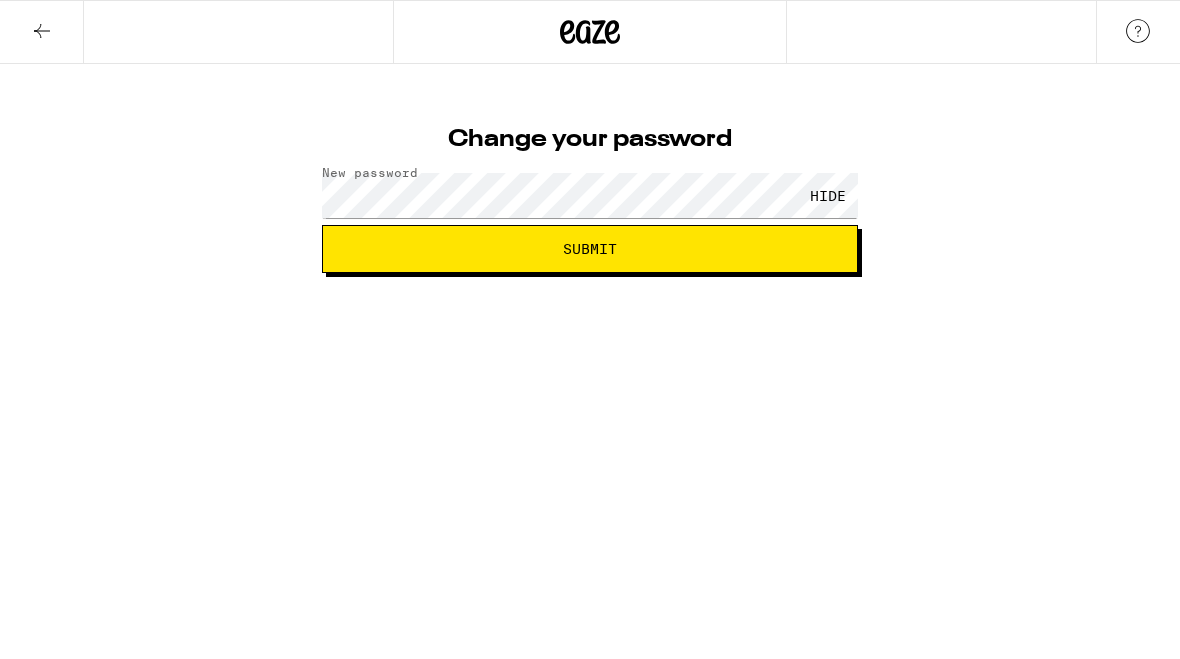 click on "Submit" at bounding box center [590, 249] 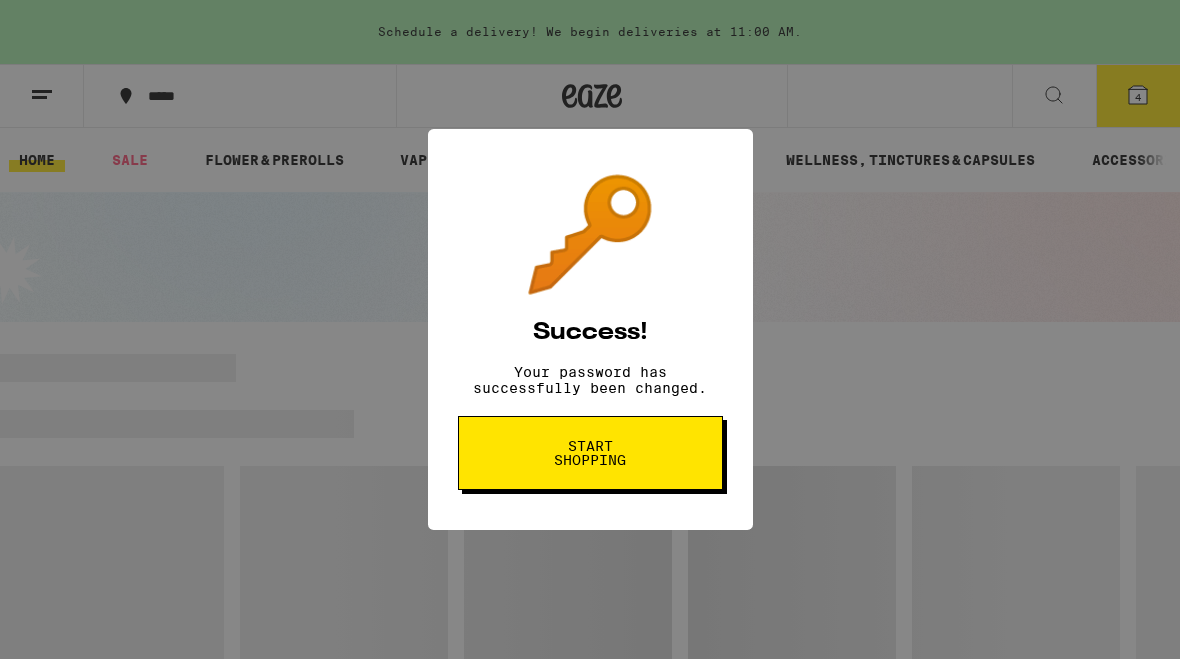 scroll, scrollTop: 0, scrollLeft: 0, axis: both 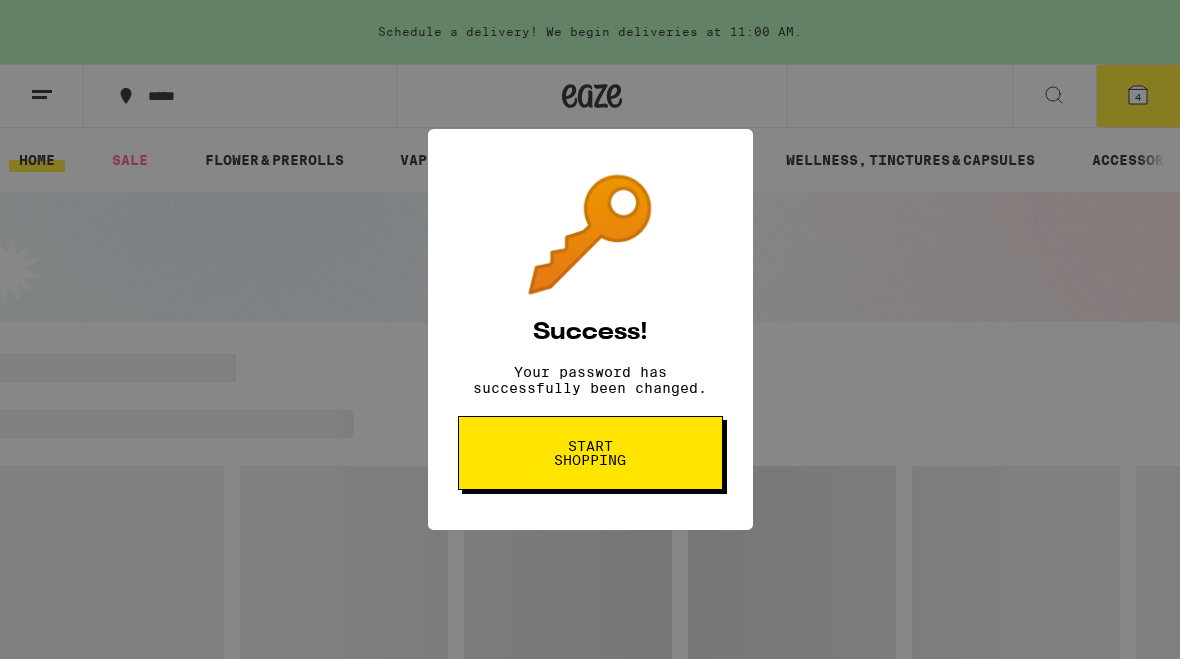 click on "Start shopping" at bounding box center [590, 453] 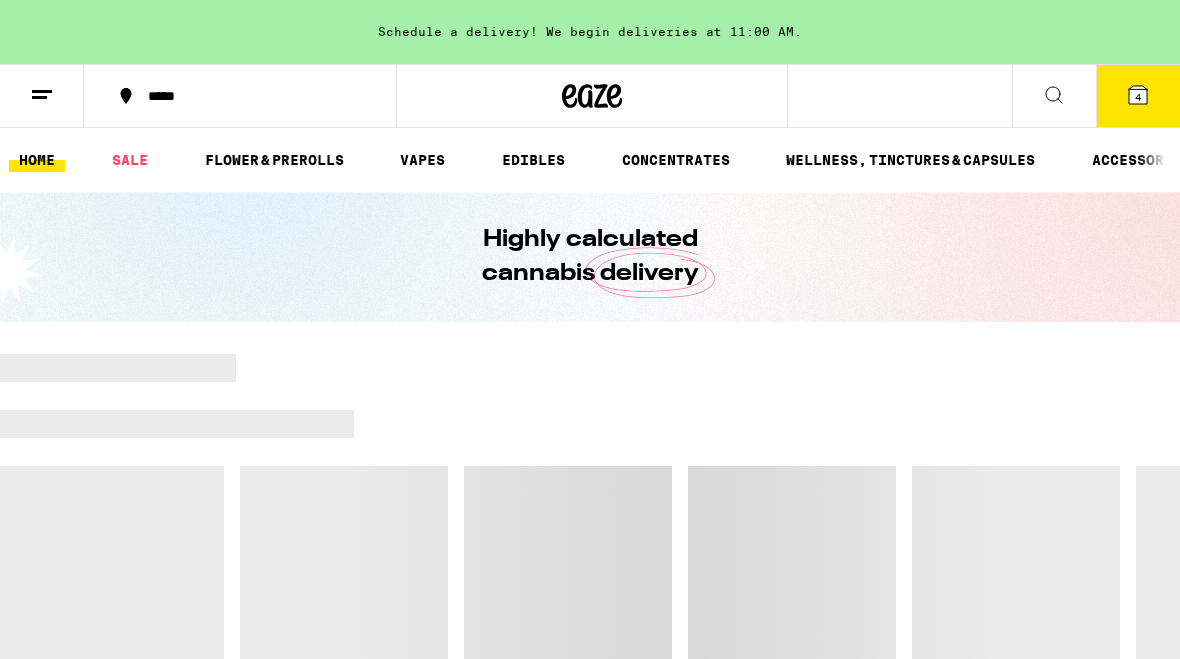 click on "4" at bounding box center (1138, 97) 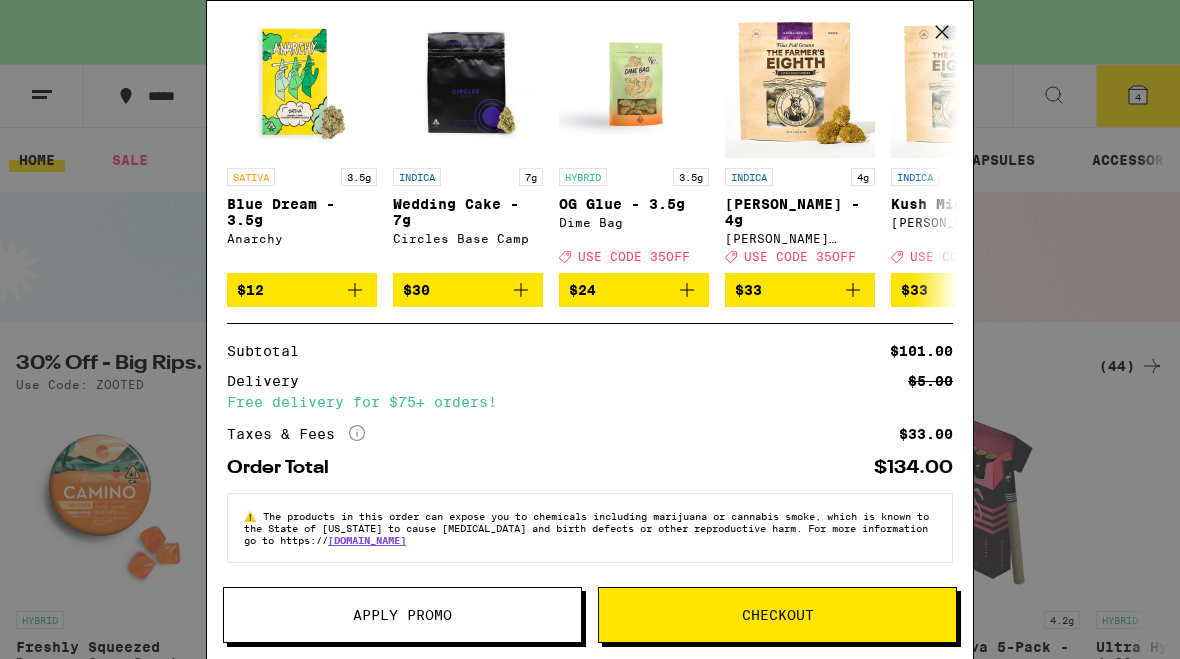 scroll, scrollTop: 486, scrollLeft: 0, axis: vertical 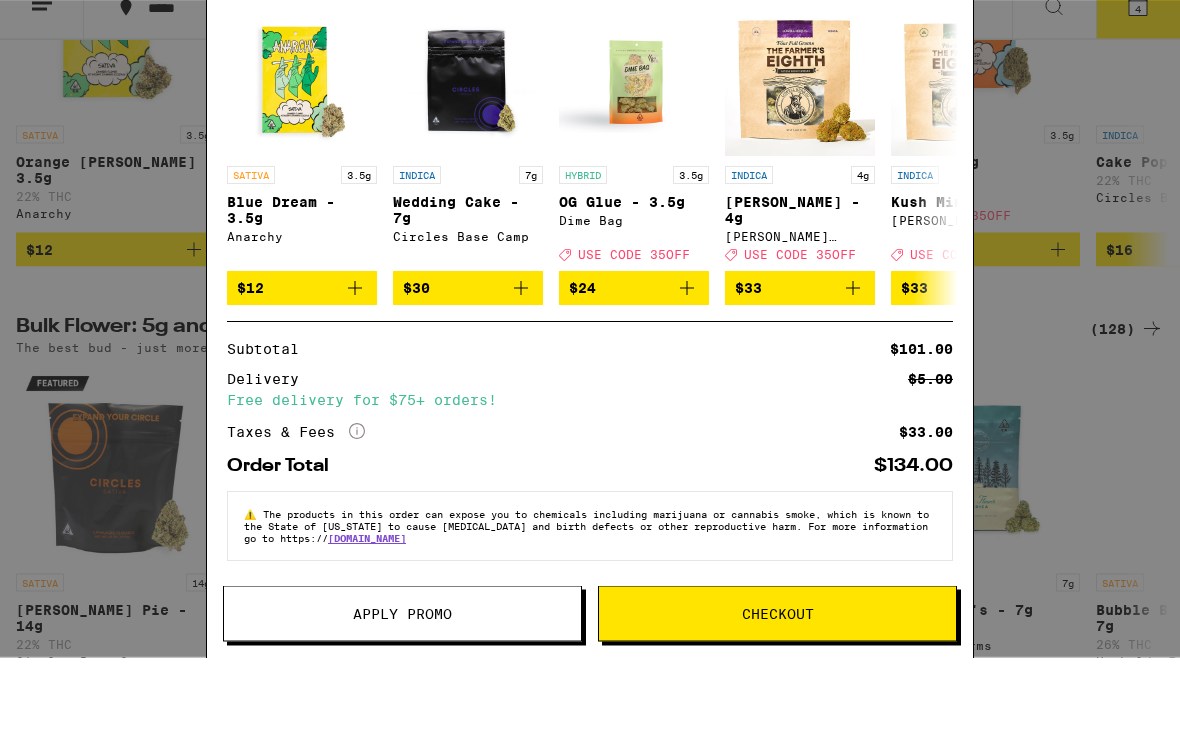 click on "Checkout" at bounding box center (777, 702) 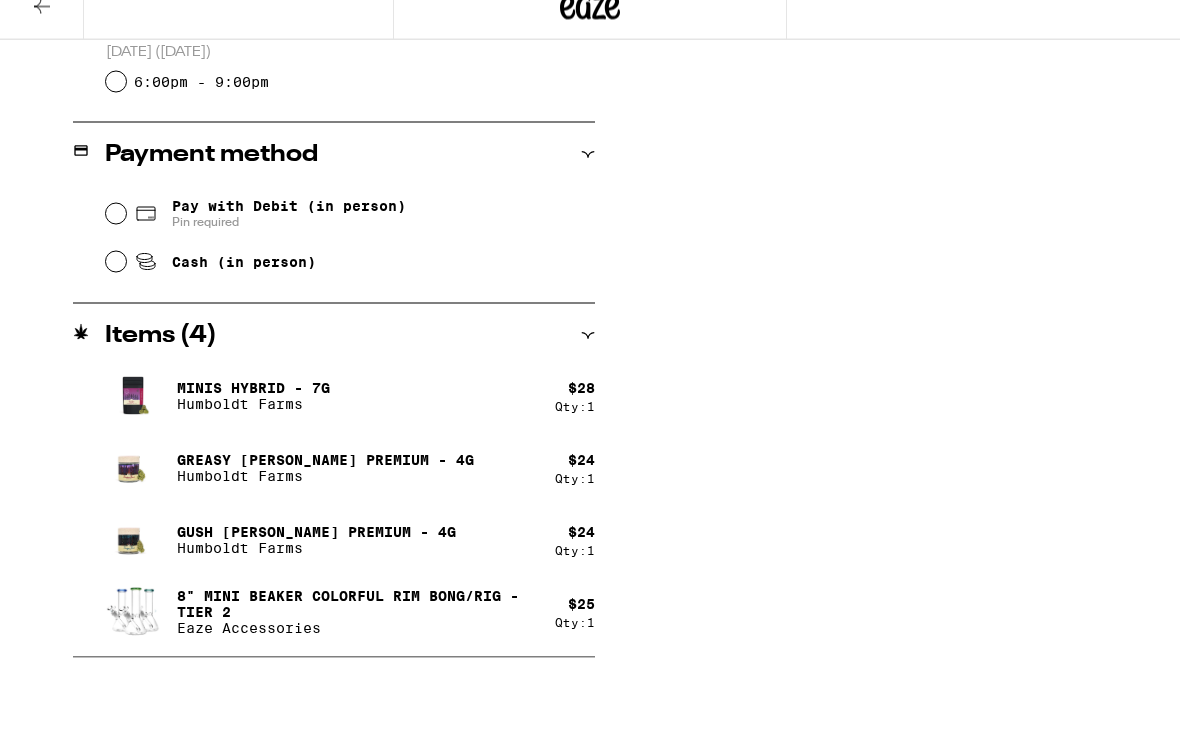 scroll, scrollTop: 0, scrollLeft: 0, axis: both 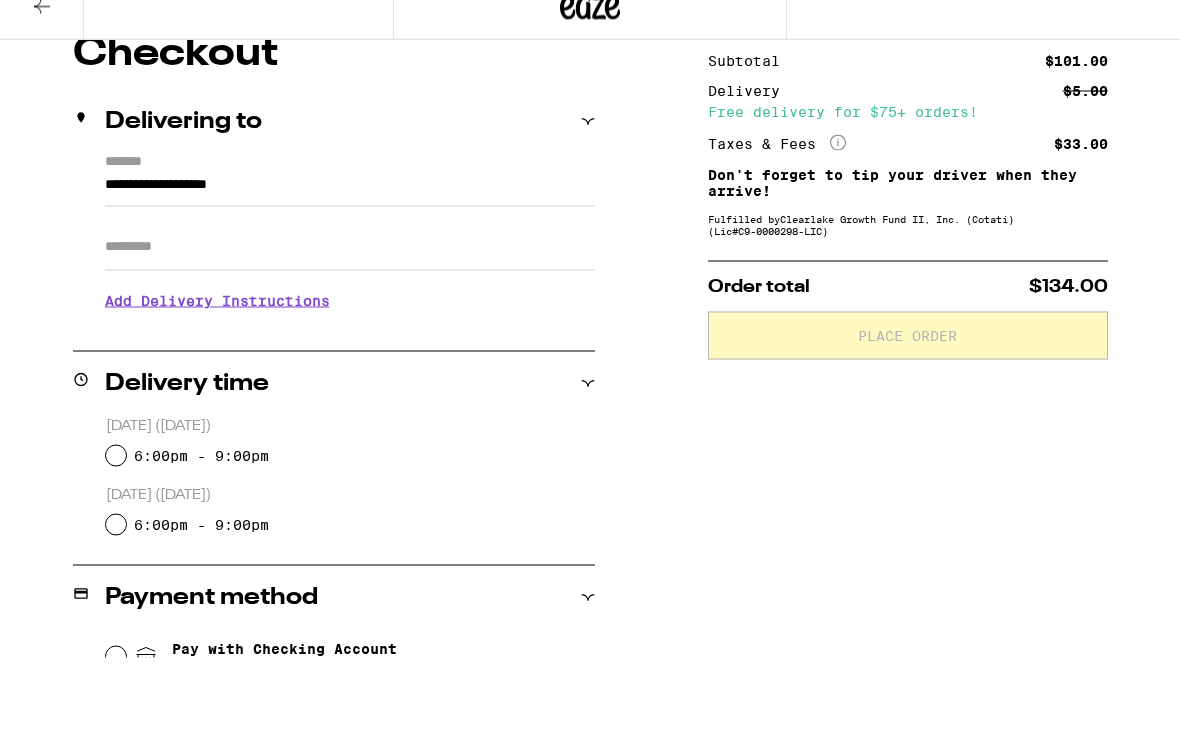 click on "**********" at bounding box center (350, 278) 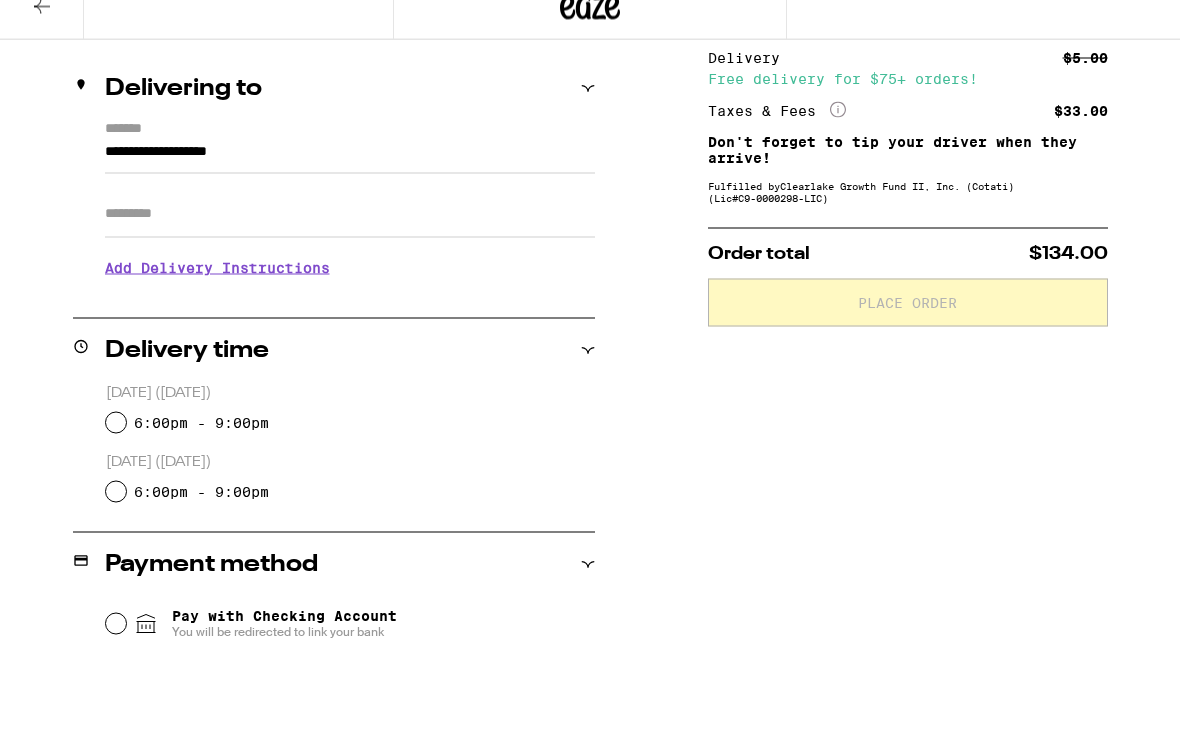 click on "Apt/Suite" at bounding box center (350, 294) 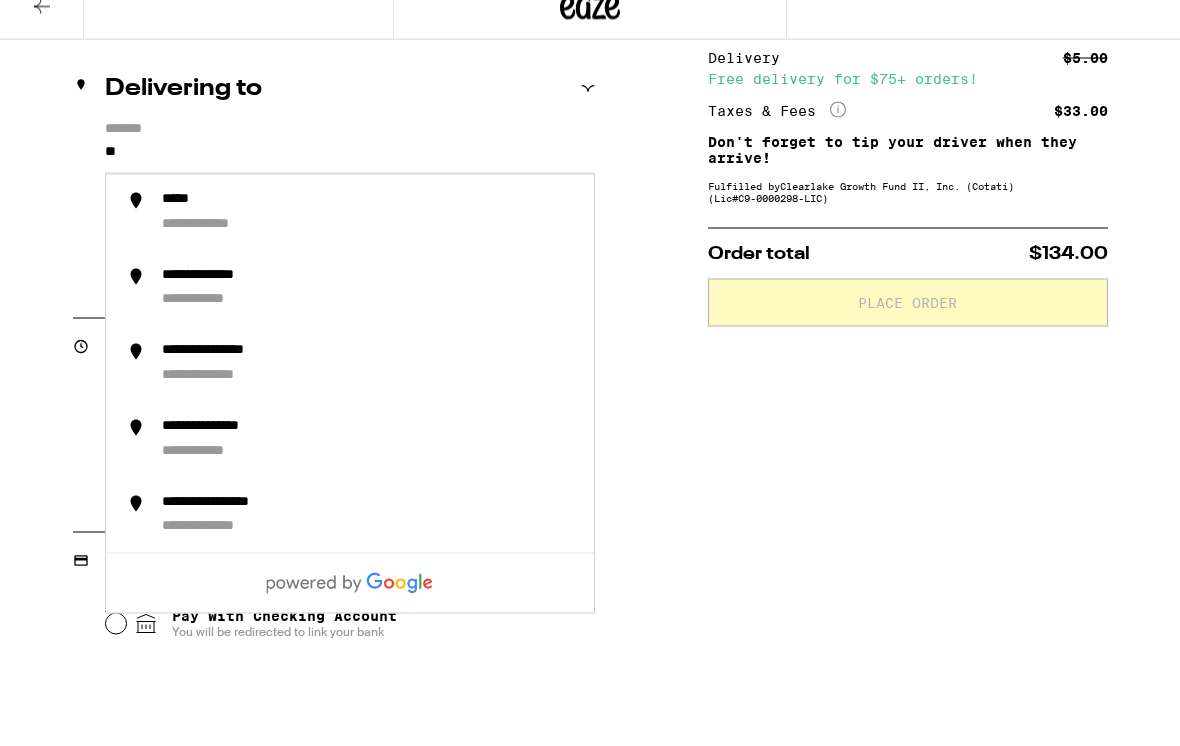 type on "*" 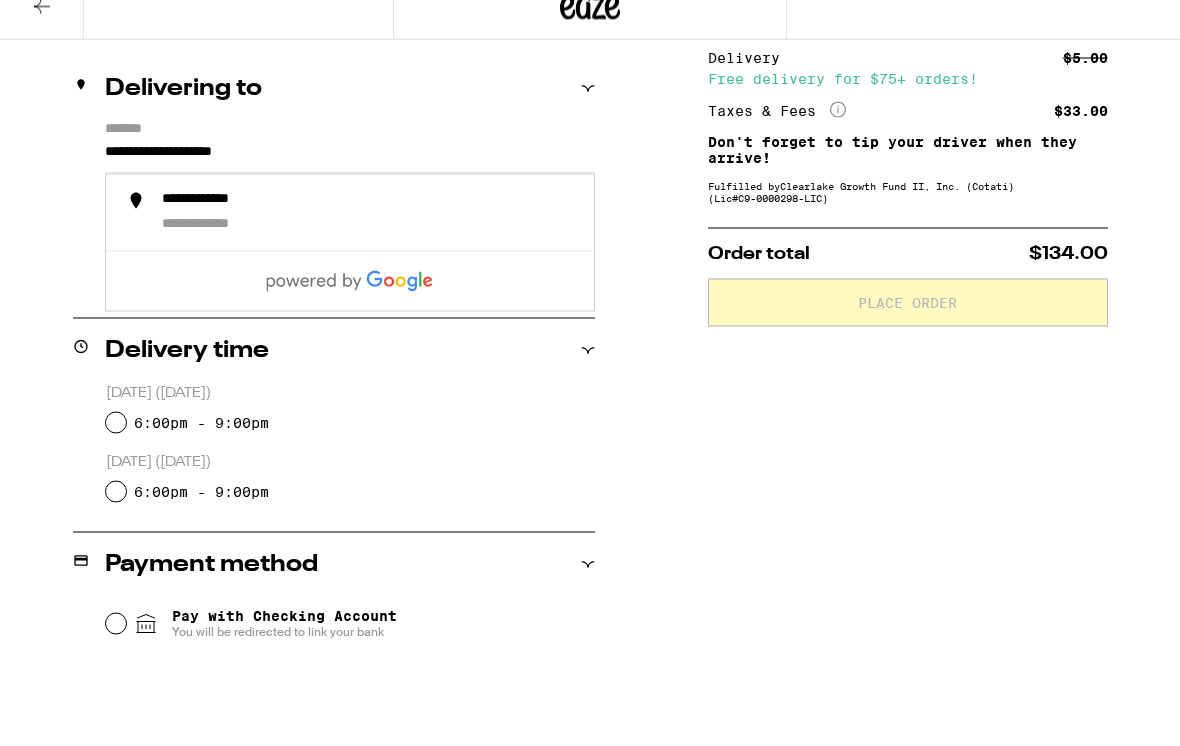 click on "**********" at bounding box center (221, 288) 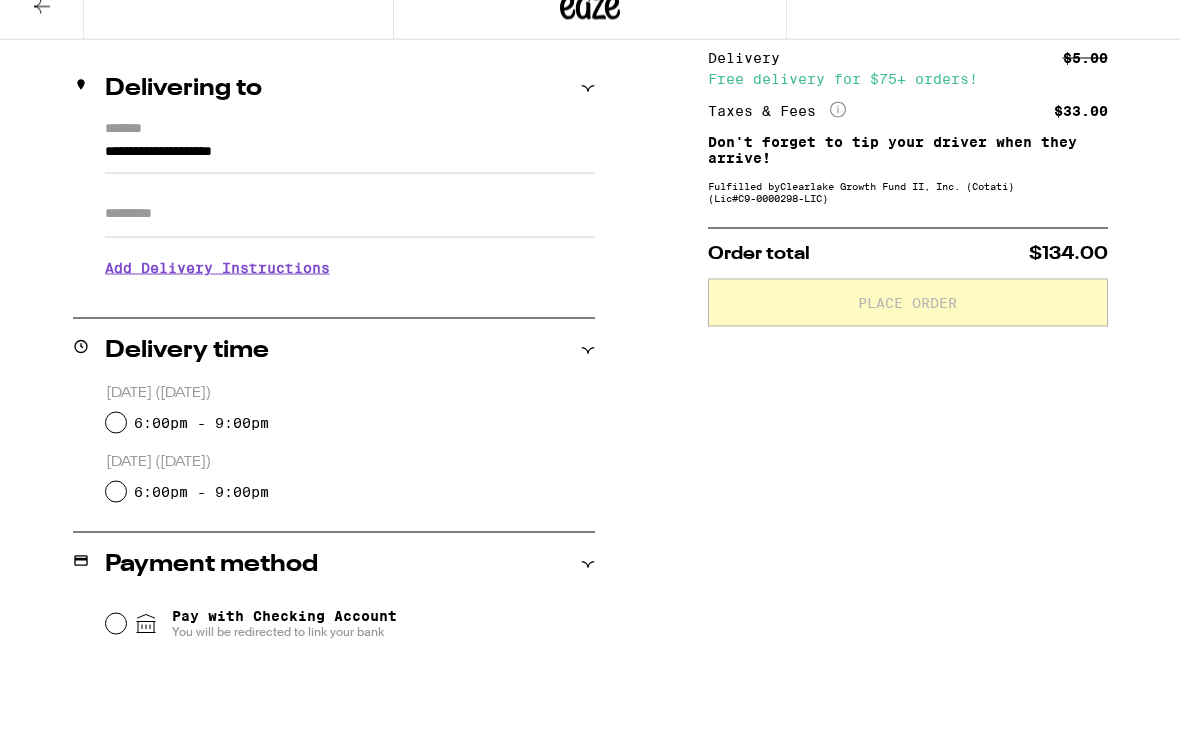 type on "**********" 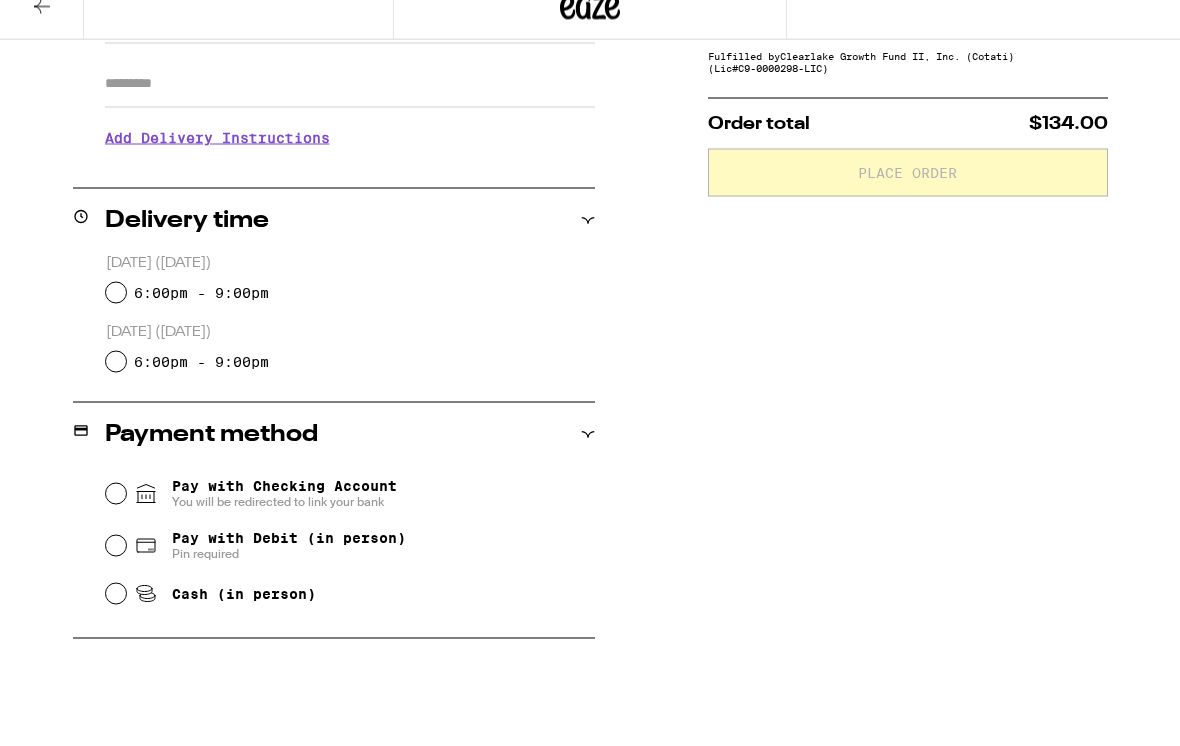 scroll, scrollTop: 348, scrollLeft: 0, axis: vertical 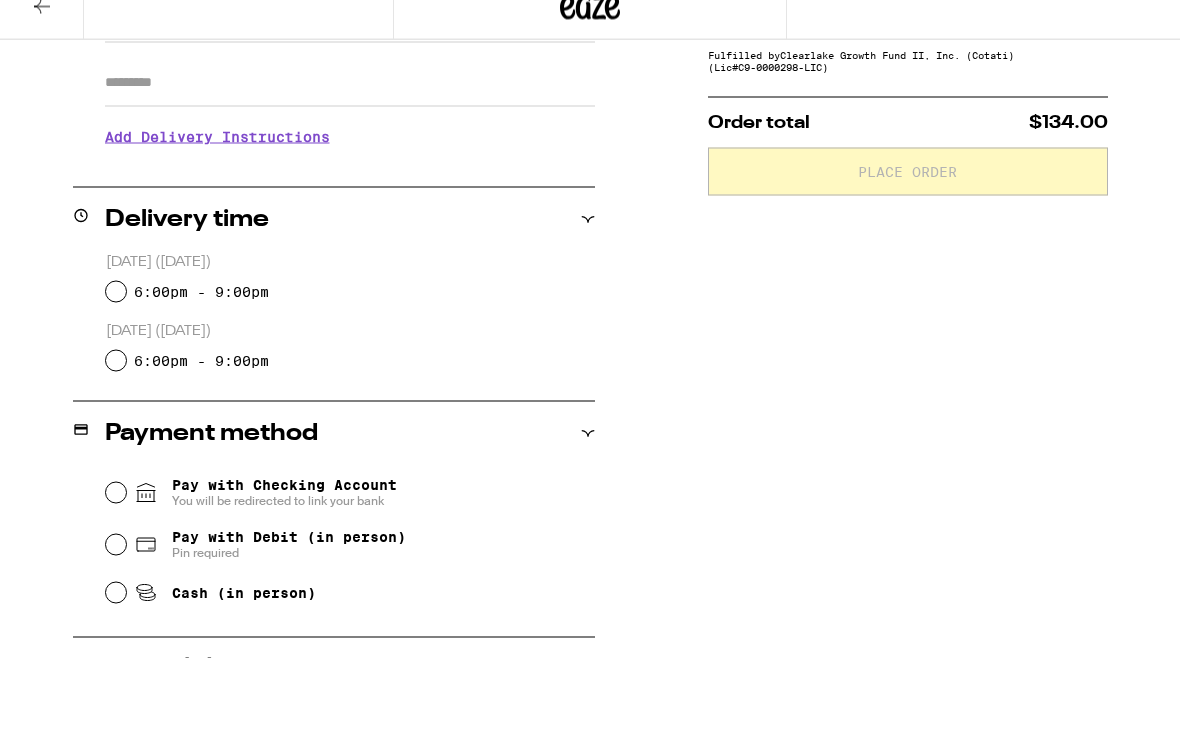 click on "6:00pm - 9:00pm" at bounding box center [116, 380] 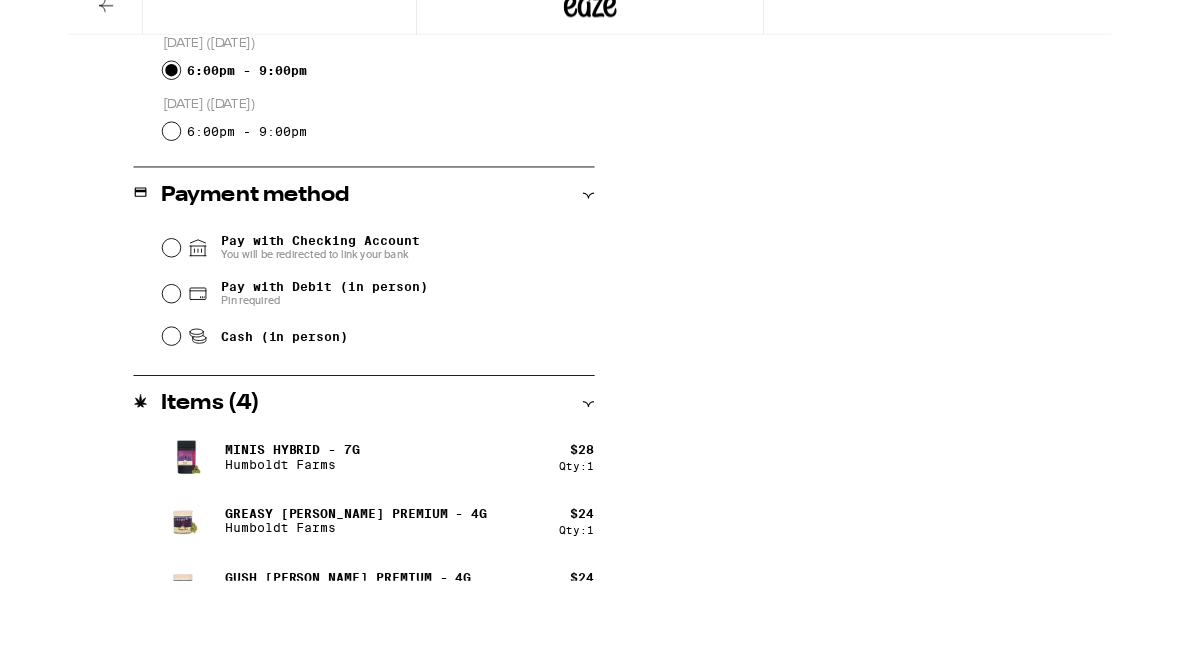 scroll, scrollTop: 647, scrollLeft: 0, axis: vertical 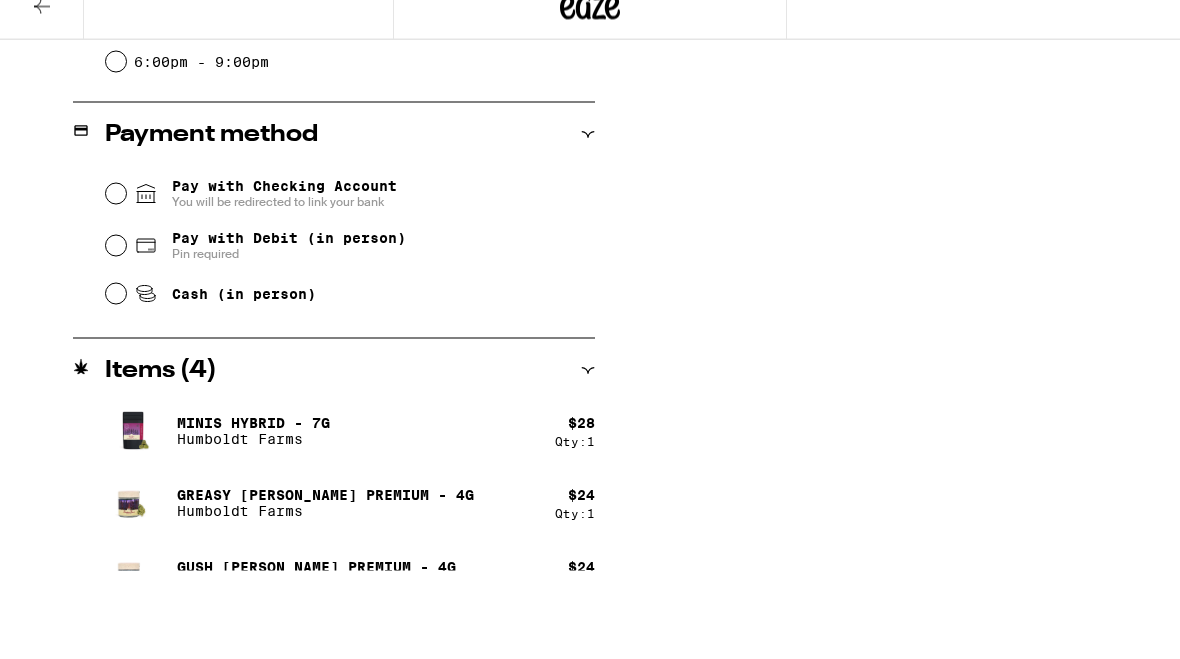 click on "Pay with Debit (in person) Pin required" at bounding box center (116, 334) 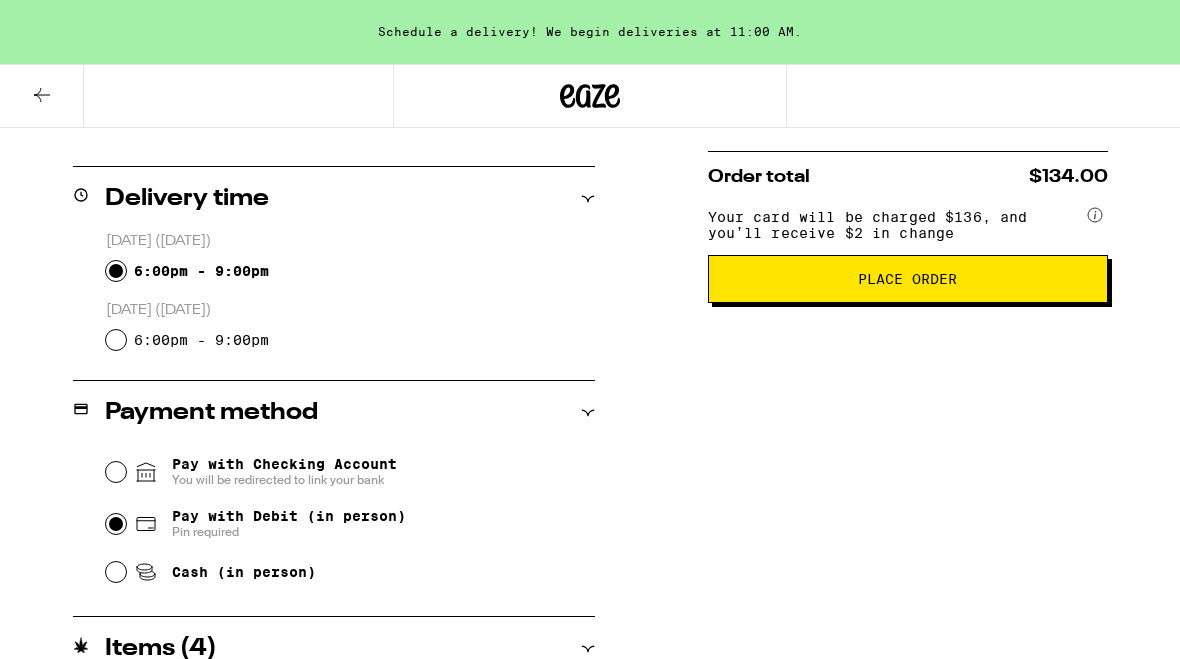 scroll, scrollTop: 455, scrollLeft: 0, axis: vertical 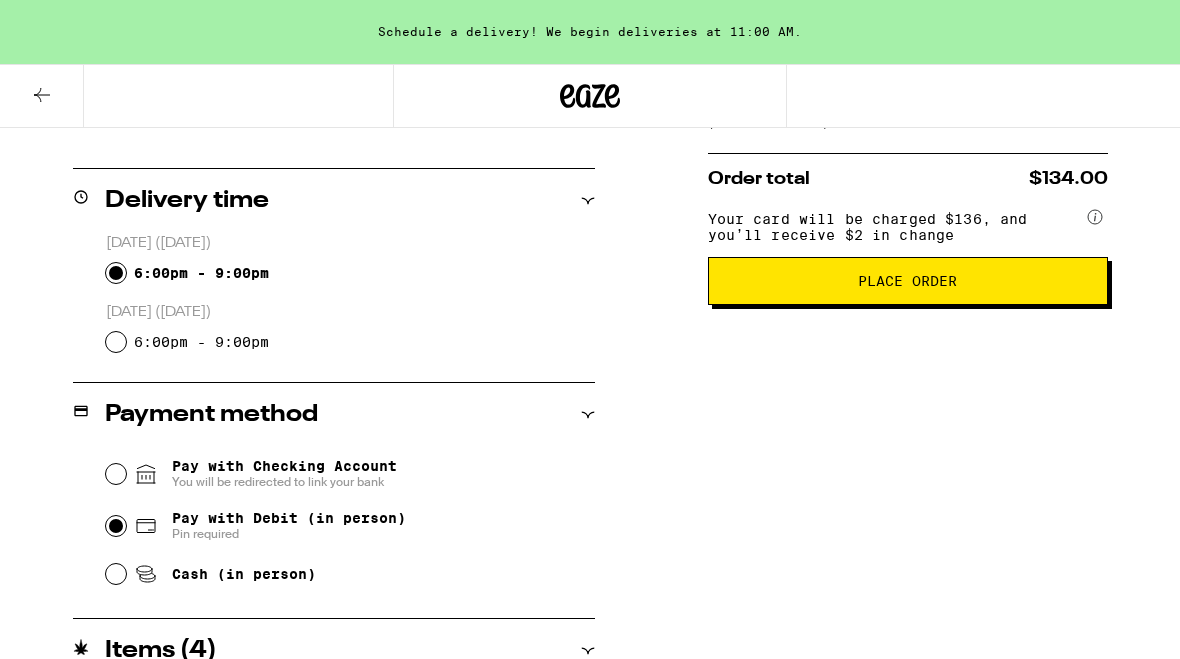 click on "Place Order" at bounding box center (908, 281) 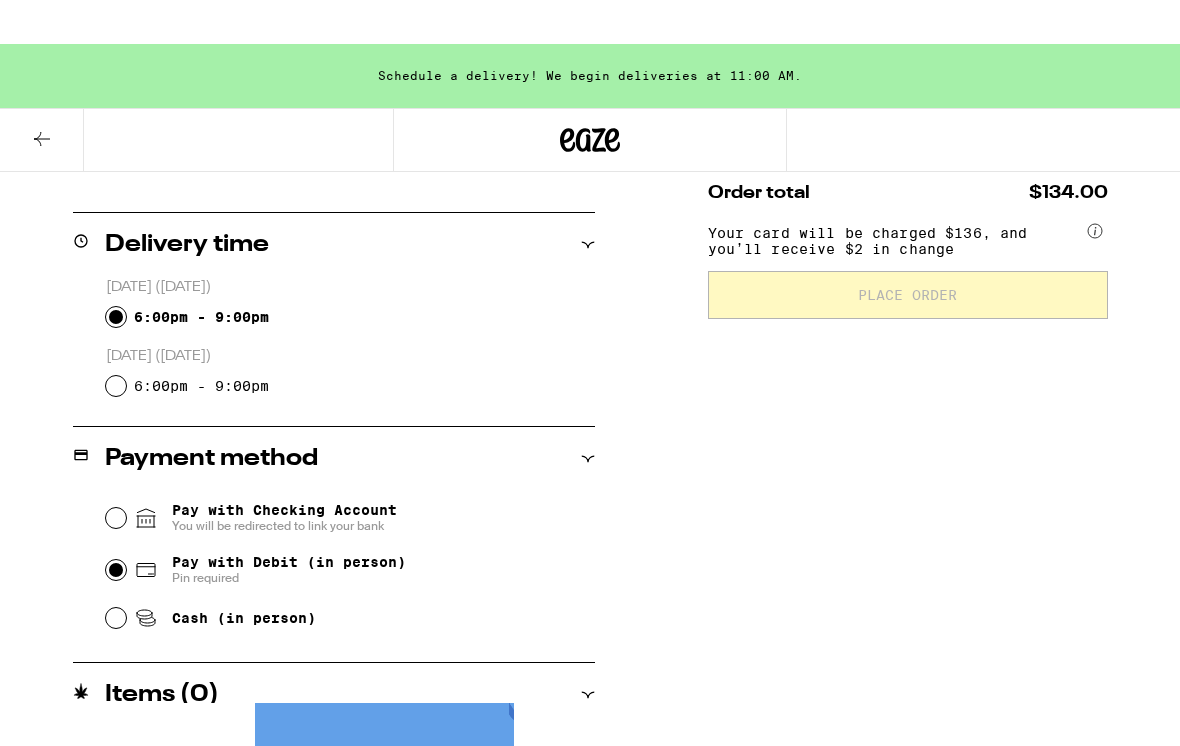 scroll, scrollTop: 0, scrollLeft: 0, axis: both 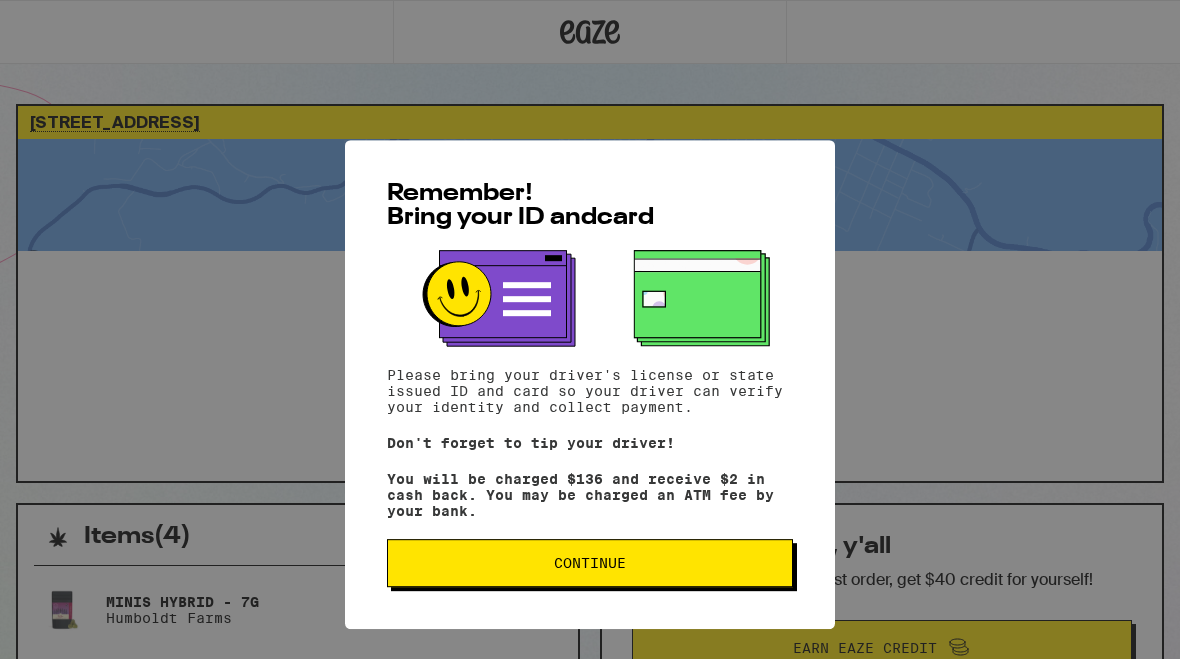 click on "Continue" at bounding box center [590, 508] 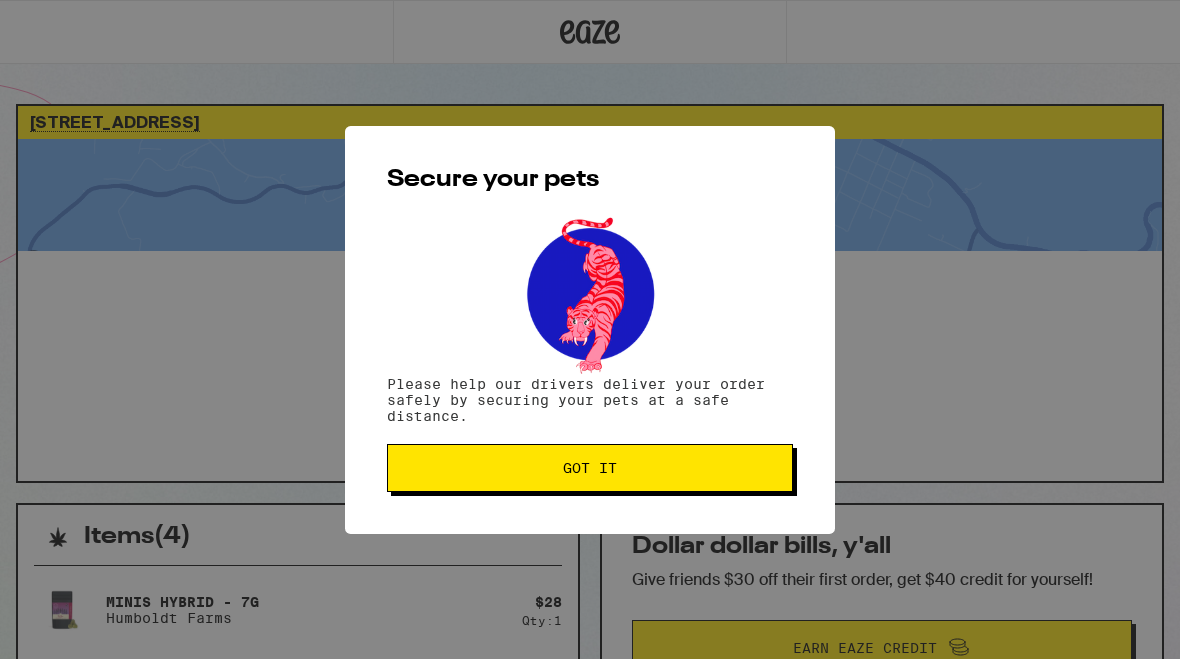 click on "Got it" at bounding box center [590, 468] 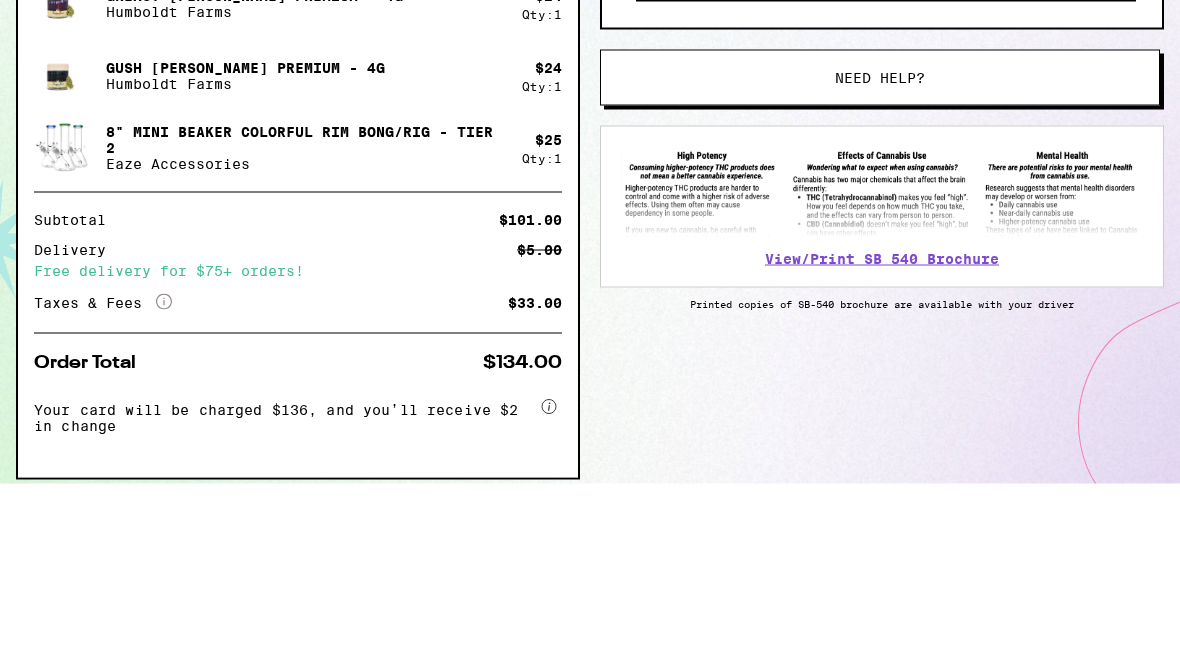 scroll, scrollTop: 591, scrollLeft: 0, axis: vertical 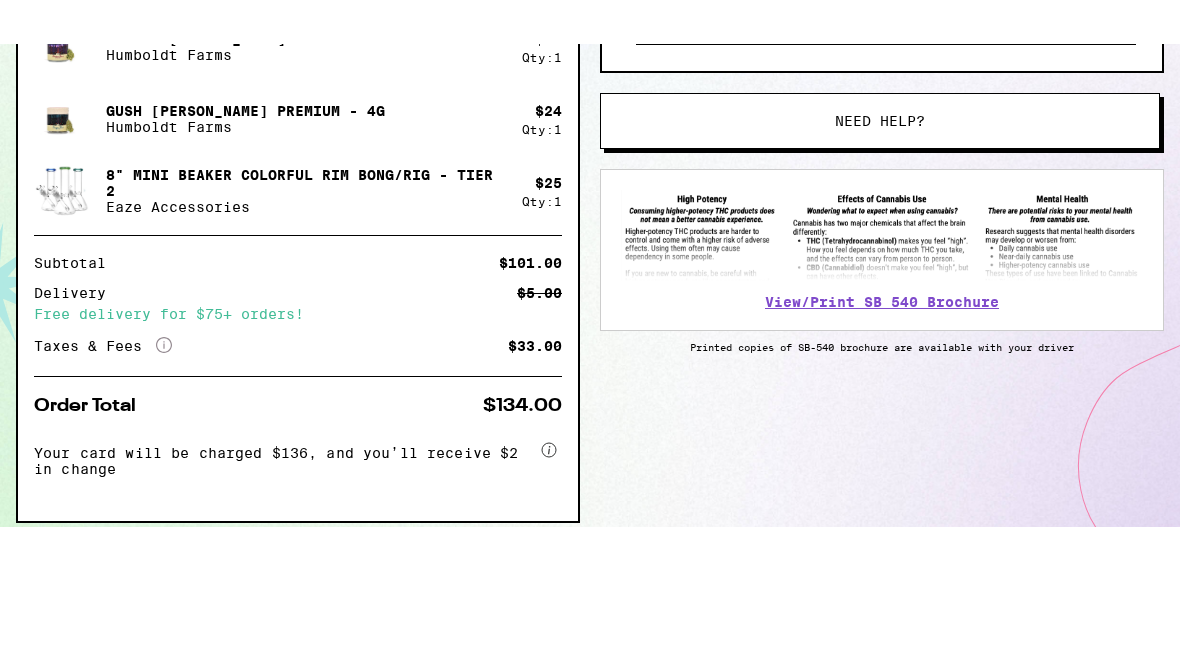 click at bounding box center [882, 279] 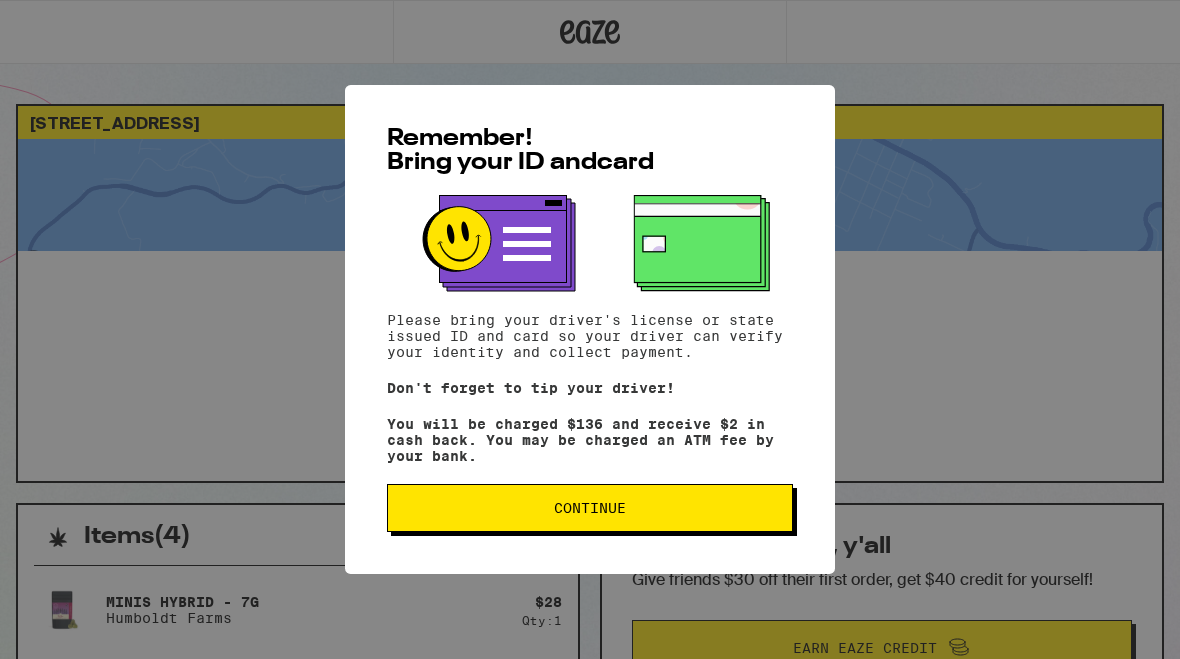 scroll, scrollTop: 0, scrollLeft: 0, axis: both 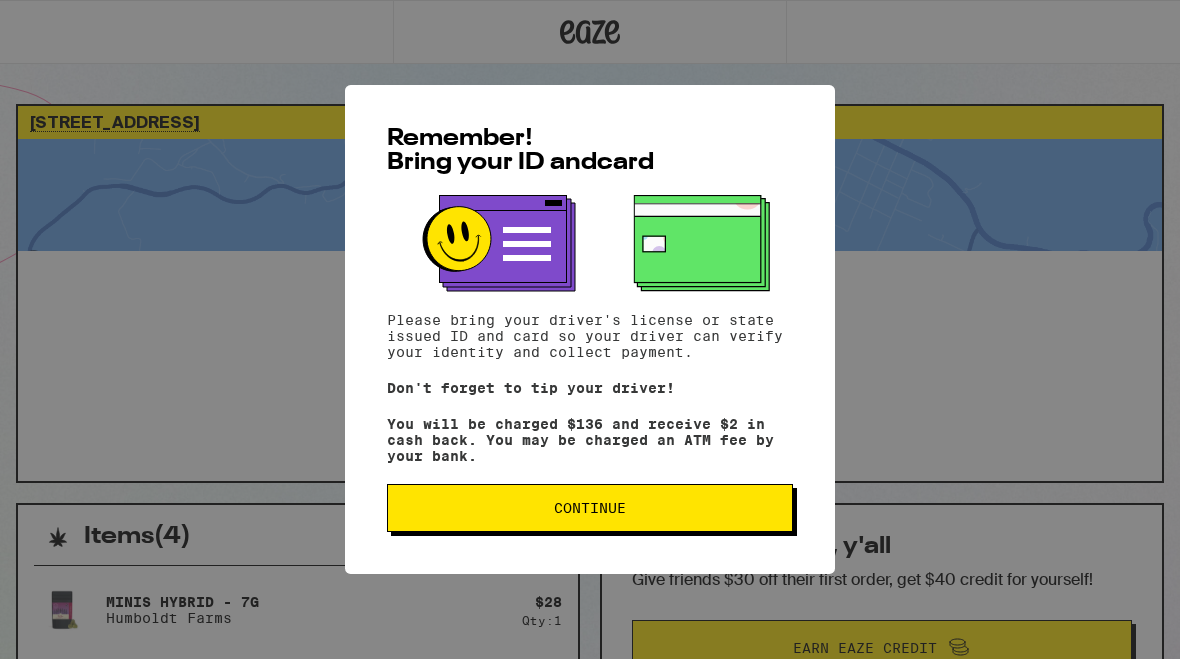 click on "Continue" at bounding box center (590, 508) 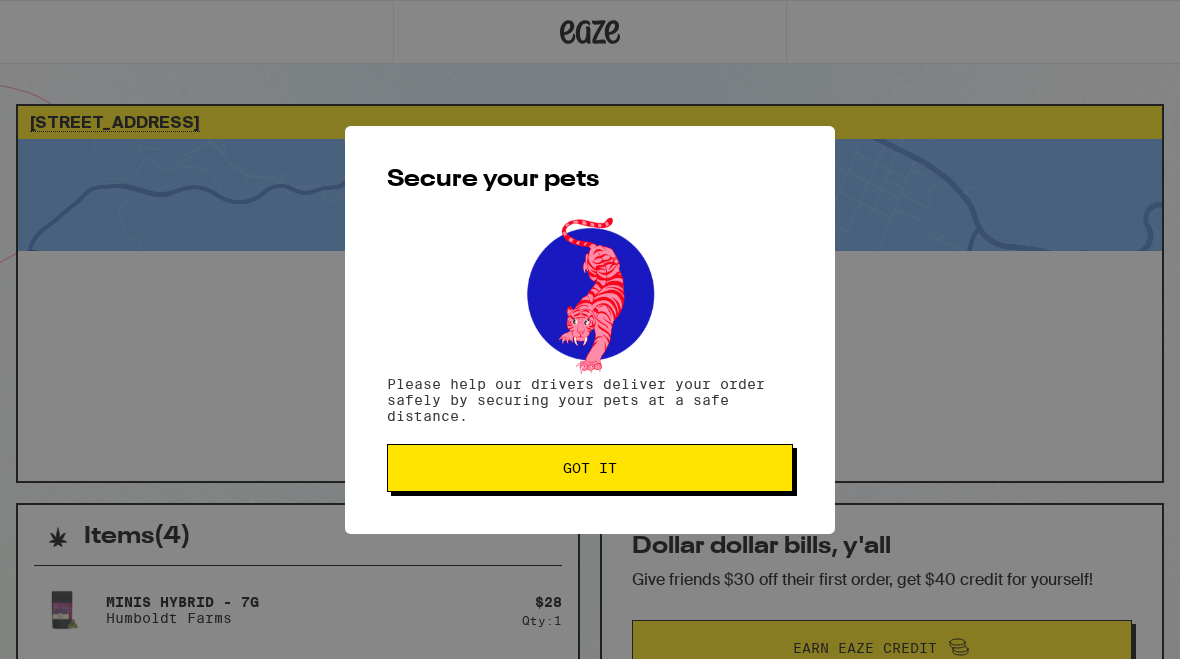 click on "Got it" at bounding box center (590, 468) 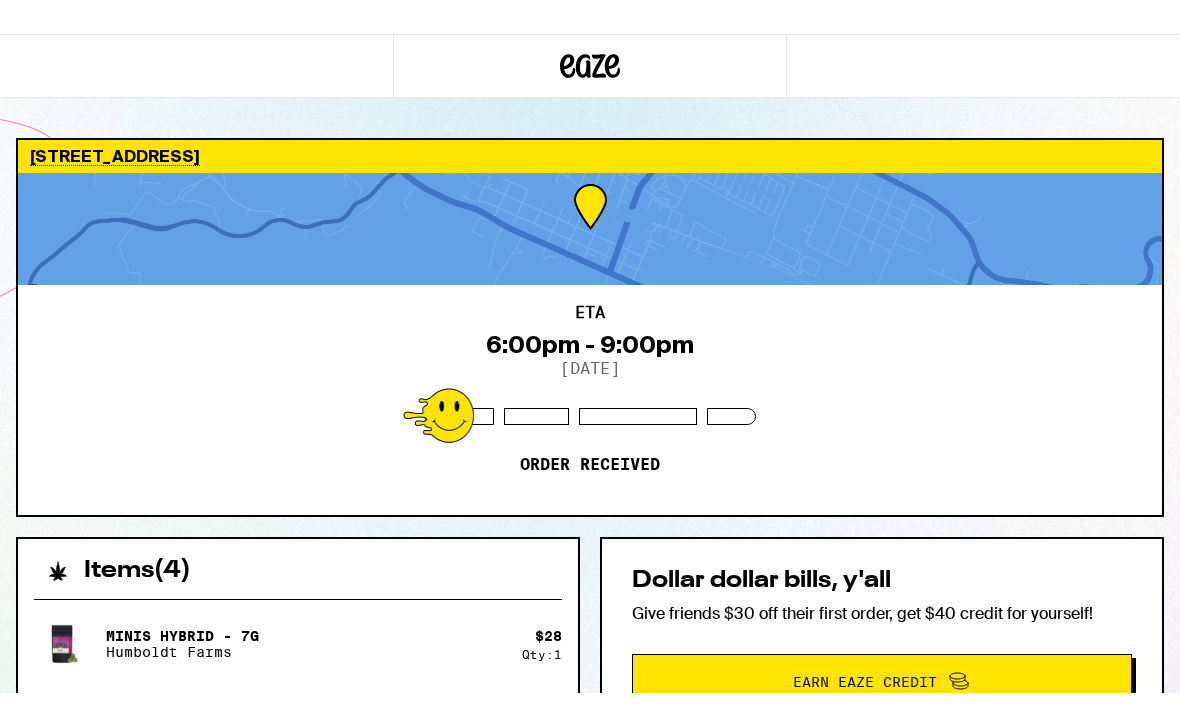 scroll, scrollTop: 0, scrollLeft: 0, axis: both 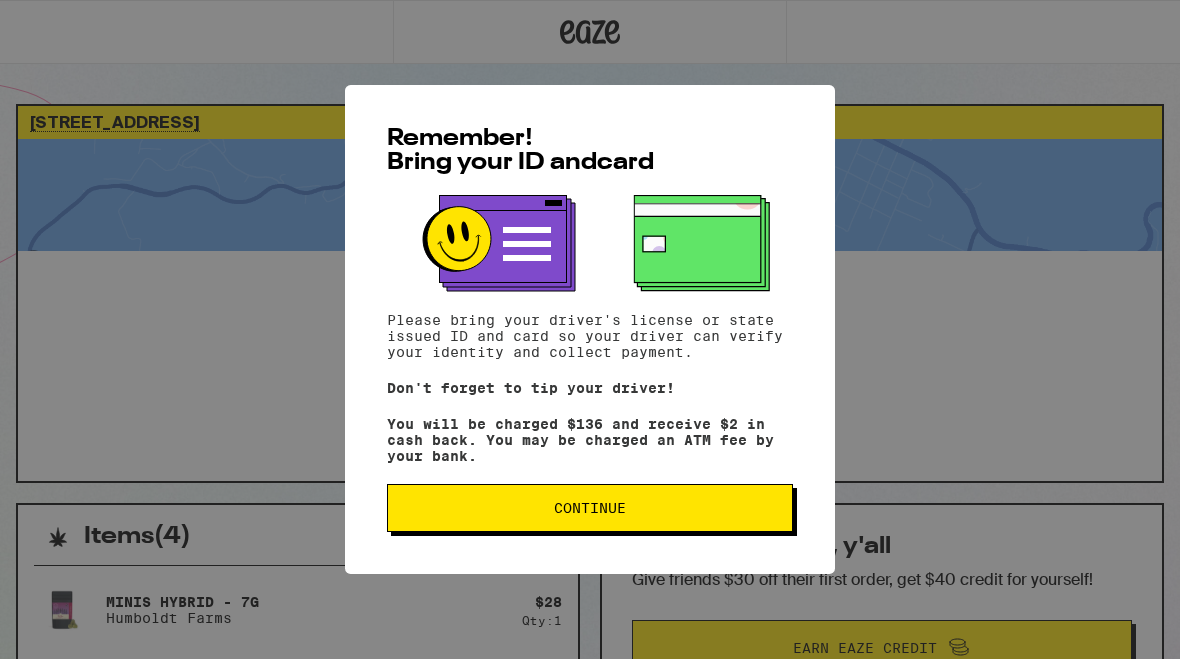click on "Continue" at bounding box center [590, 508] 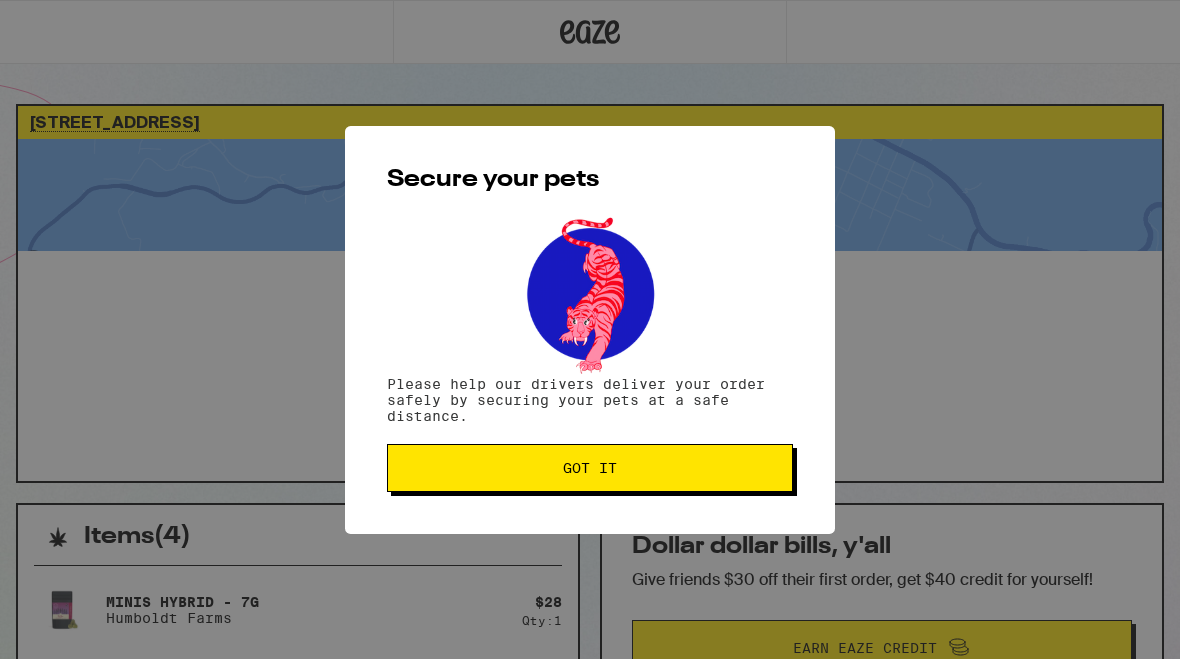 click on "Got it" at bounding box center (590, 468) 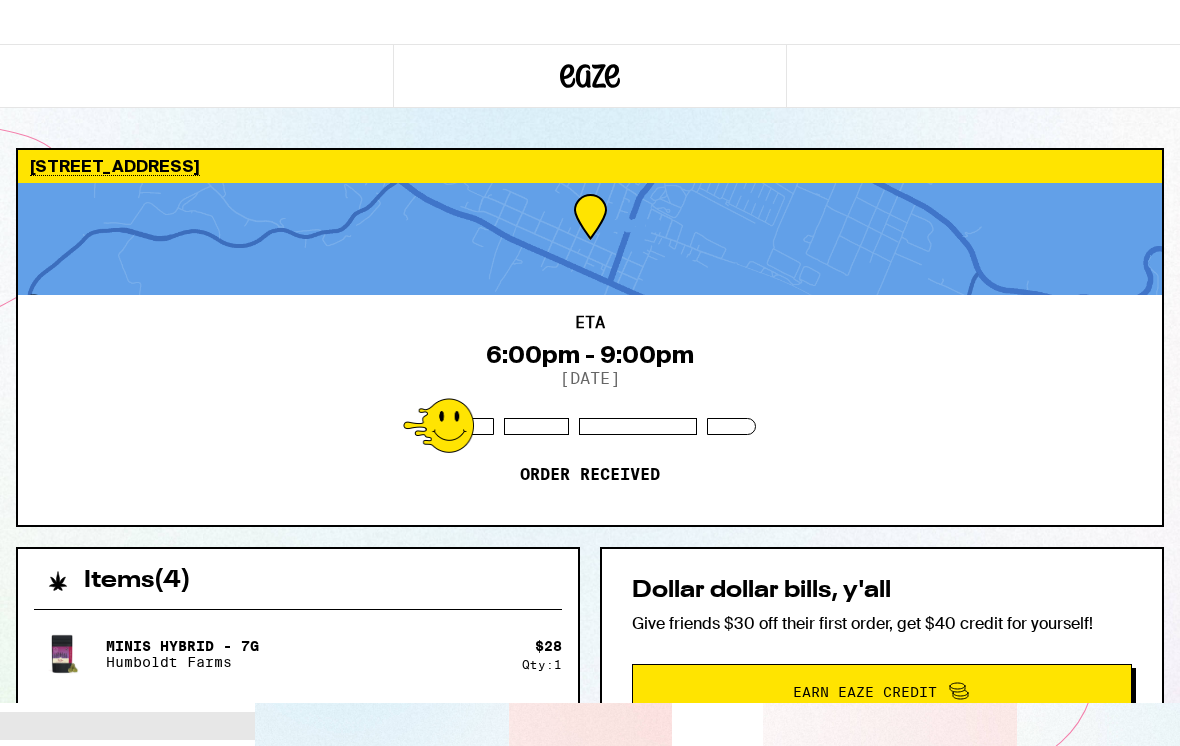 scroll, scrollTop: 0, scrollLeft: 0, axis: both 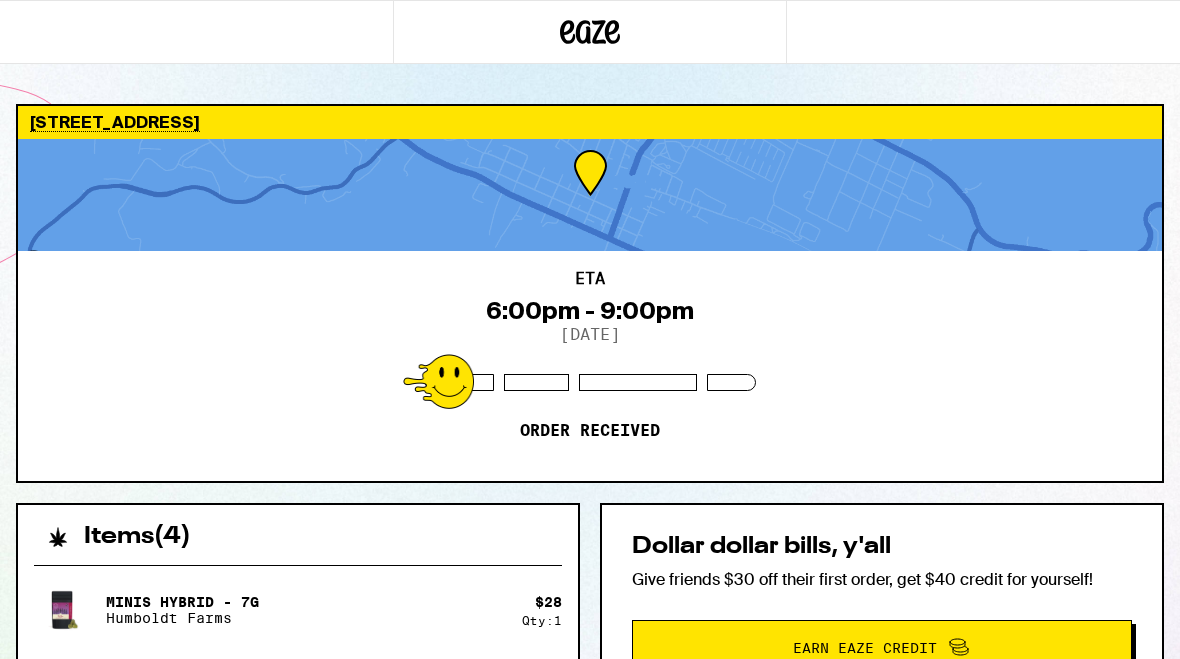 click 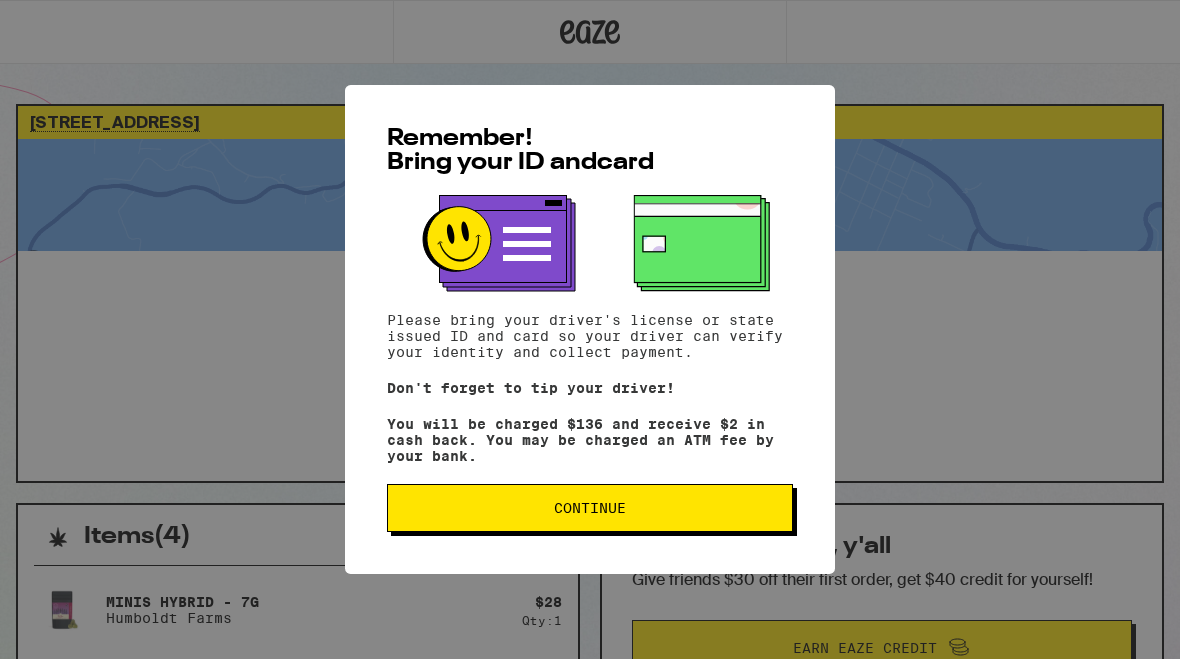 click on "Continue" at bounding box center (590, 508) 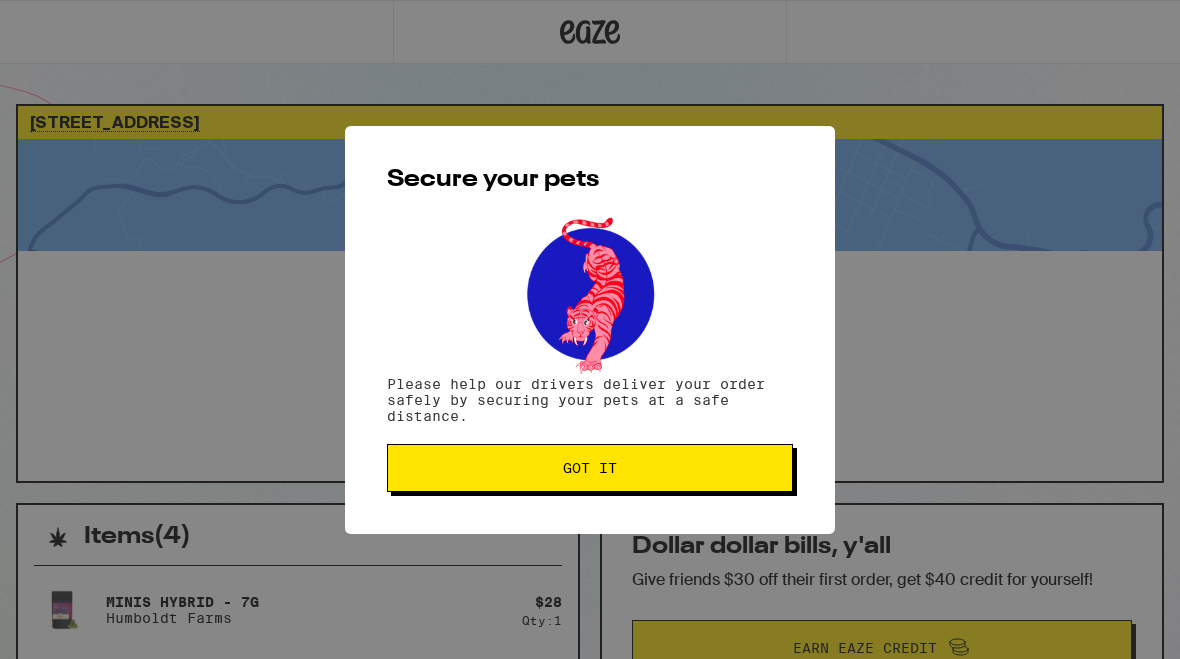 click on "Got it" at bounding box center (590, 468) 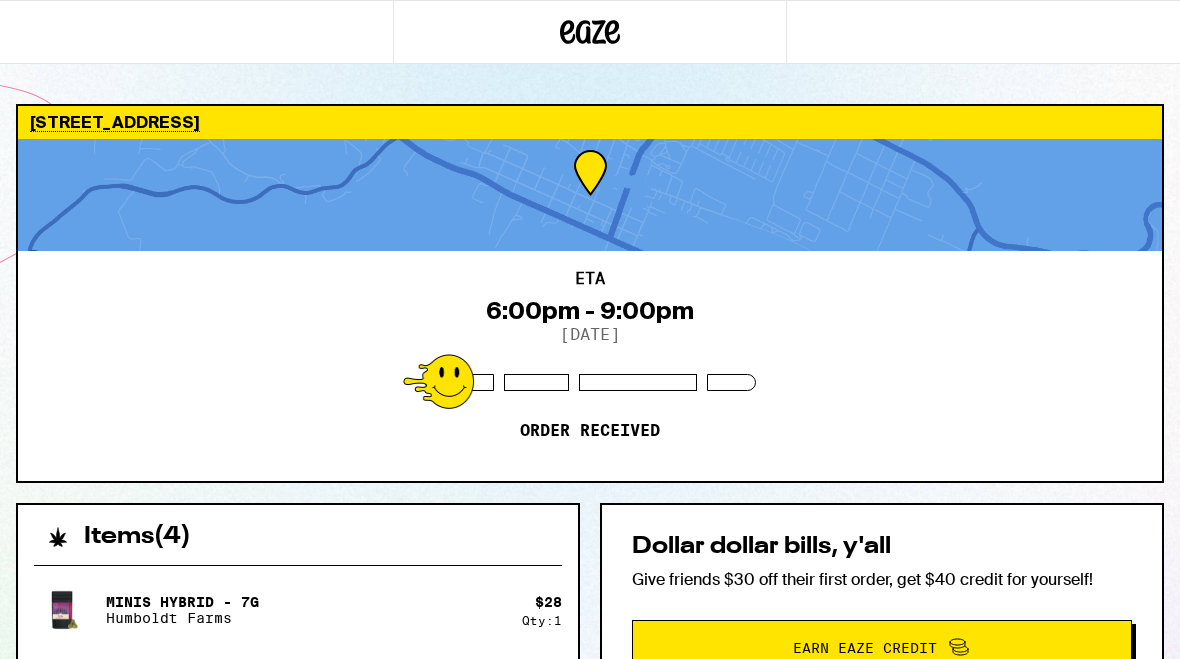 click 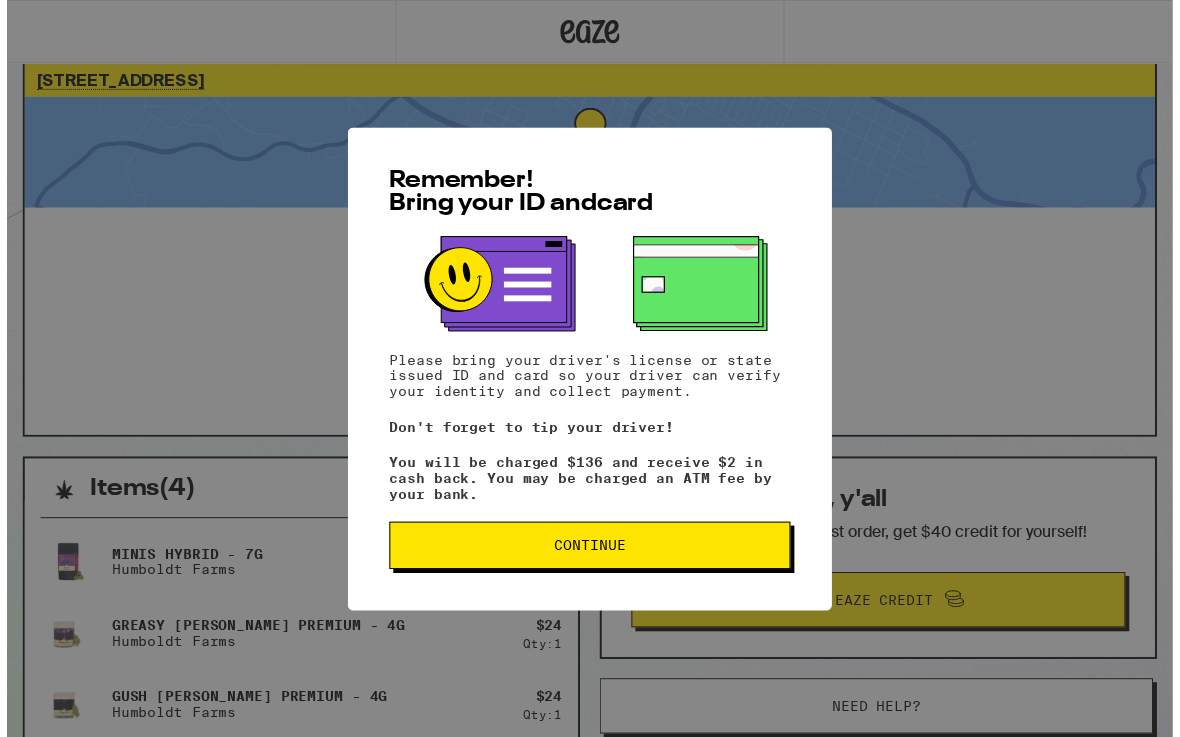 scroll, scrollTop: 0, scrollLeft: 0, axis: both 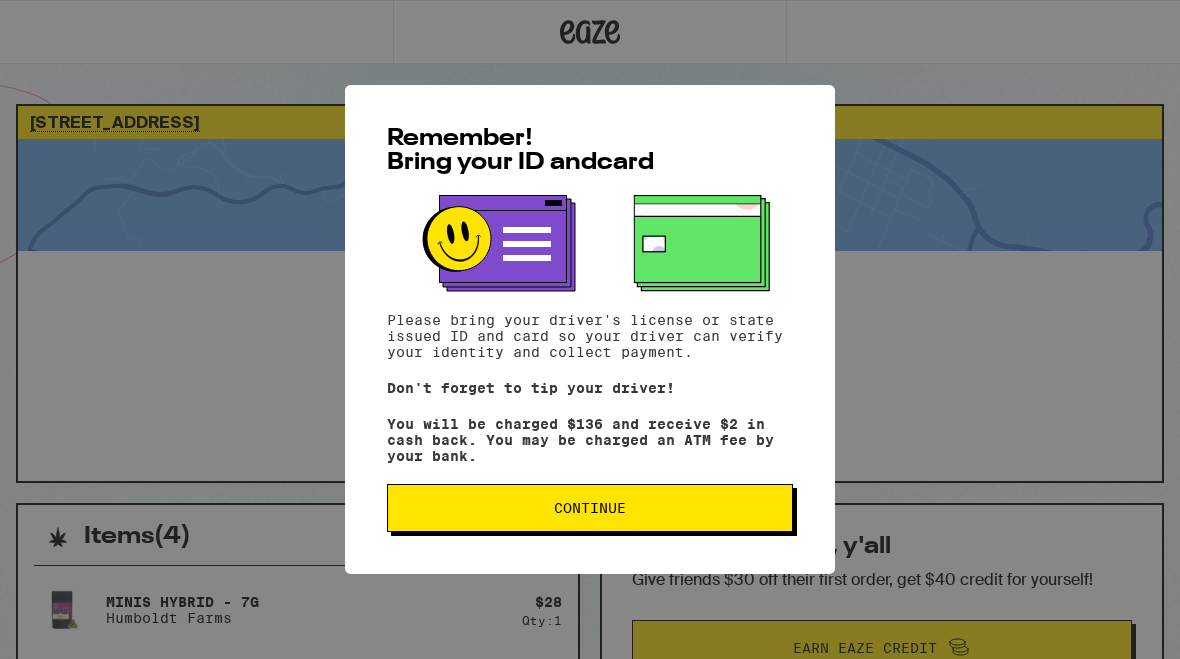 click on "Remember! Bring your ID and  card Please bring your driver's license or state issued ID and card so your driver can verify your identity and collect payment. Don't forget to tip your driver! You will be charged $136 and receive $2 in cash back. You may be charged an ATM fee by your bank. Continue" at bounding box center [590, 329] 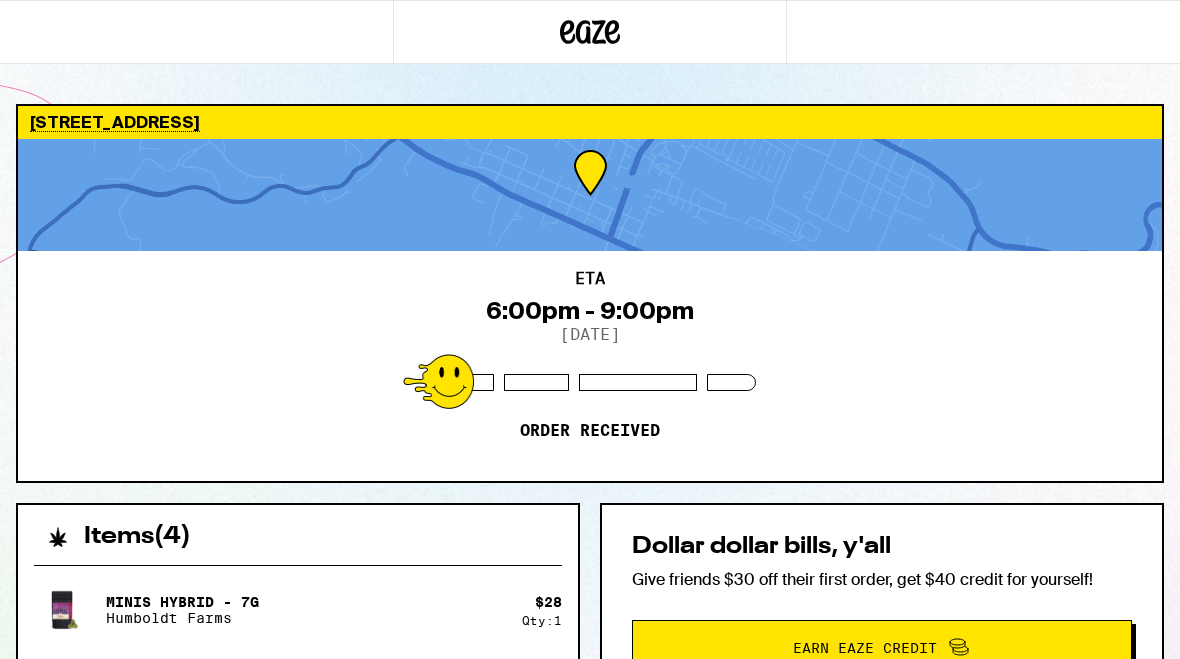 click on "[STREET_ADDRESS]" at bounding box center (590, 122) 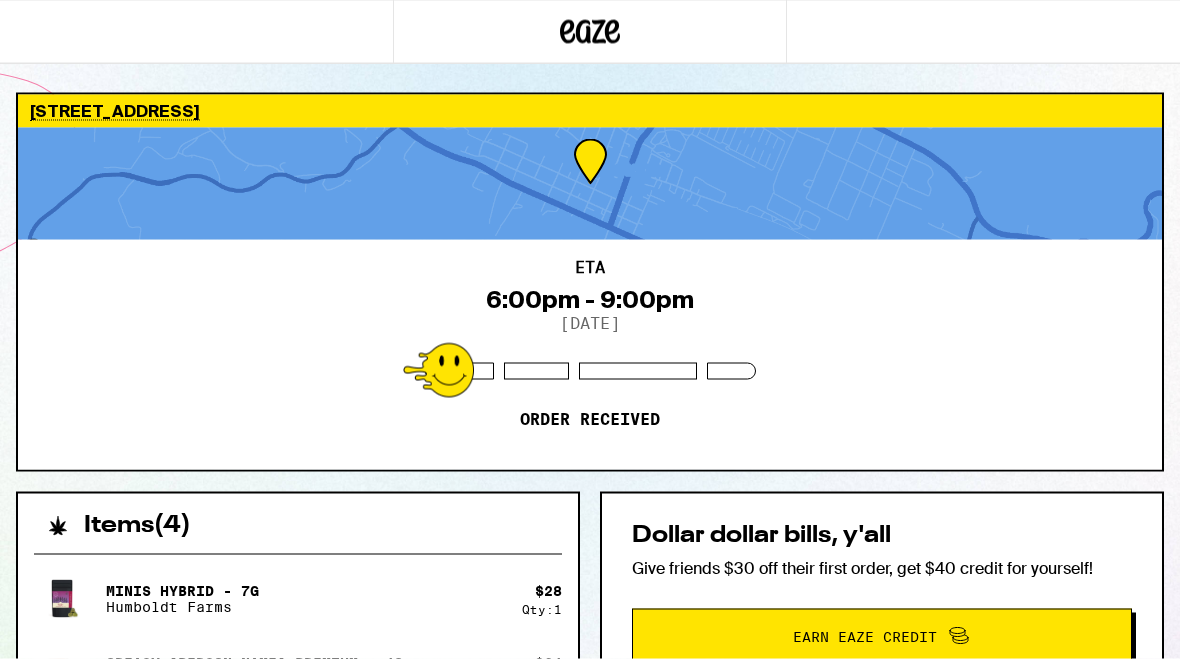 scroll, scrollTop: 0, scrollLeft: 0, axis: both 